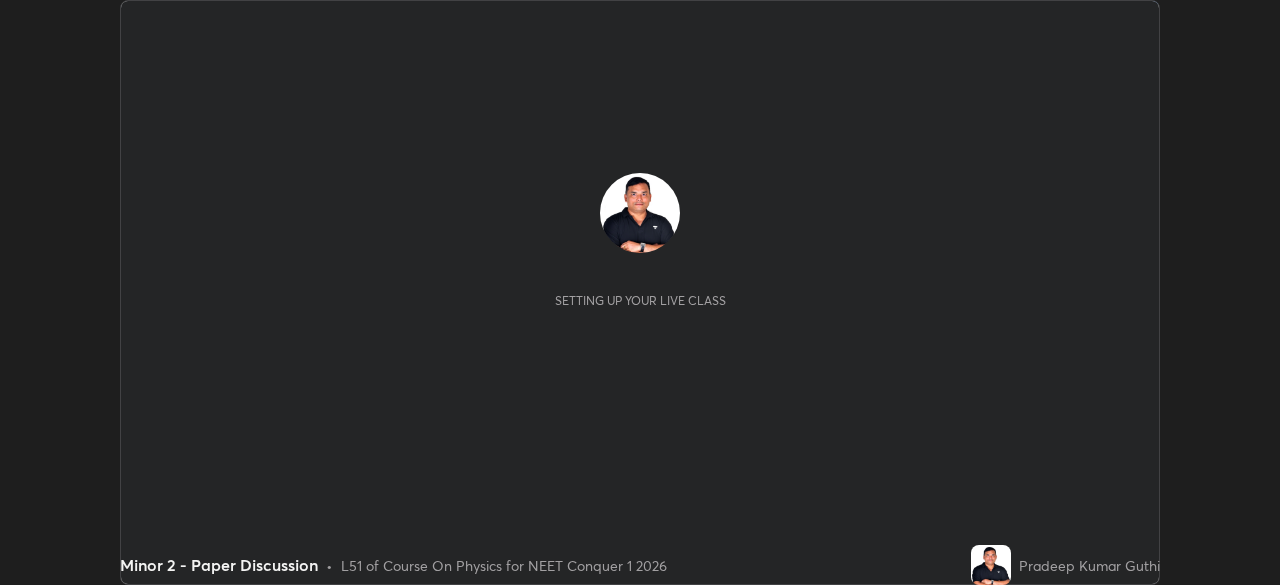 scroll, scrollTop: 0, scrollLeft: 0, axis: both 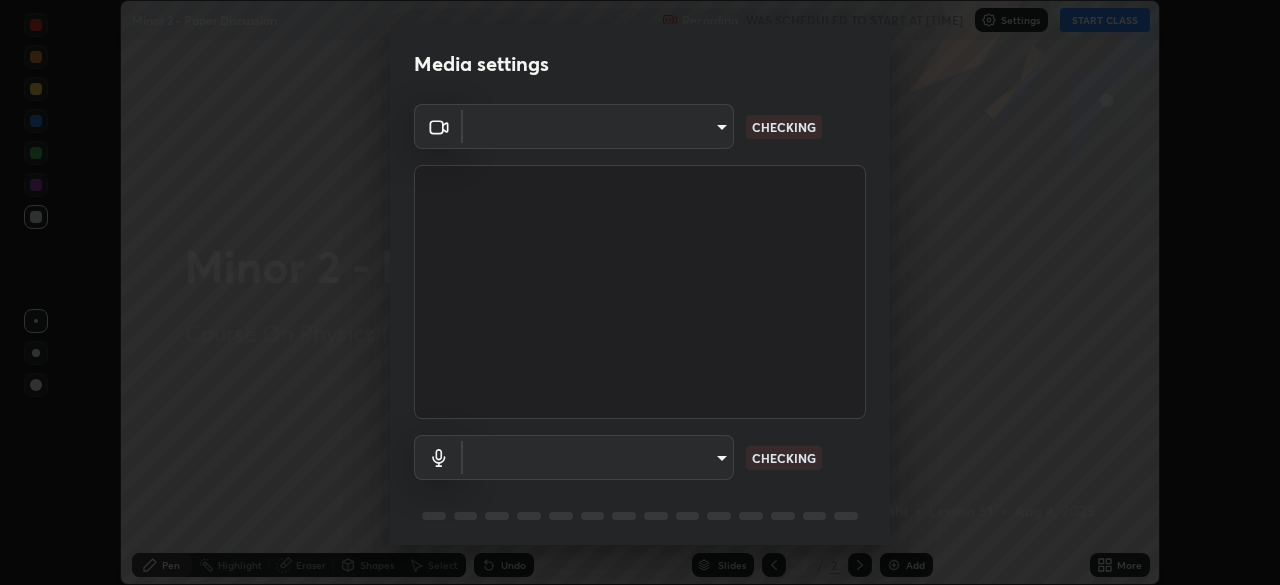 click on "Erase all Minor 2 - Paper Discussion Recording WAS SCHEDULED TO START AT  [TIME] Settings START CLASS Setting up your live class Minor 2 - Paper Discussion • L51 of Course On Physics for NEET Conquer 1 2026 [FIRST] [LAST] Pen Highlight Eraser Shapes Select Undo Slides 2 / 2 Add More No doubts shared Encourage your learners to ask a doubt for better clarity Report an issue Reason for reporting Buffering Chat not working Audio - Video sync issue Educator video quality low ​ Attach an image Report Media settings ​ CHECKING ​ CHECKING 1 / 5 Next" at bounding box center [640, 292] 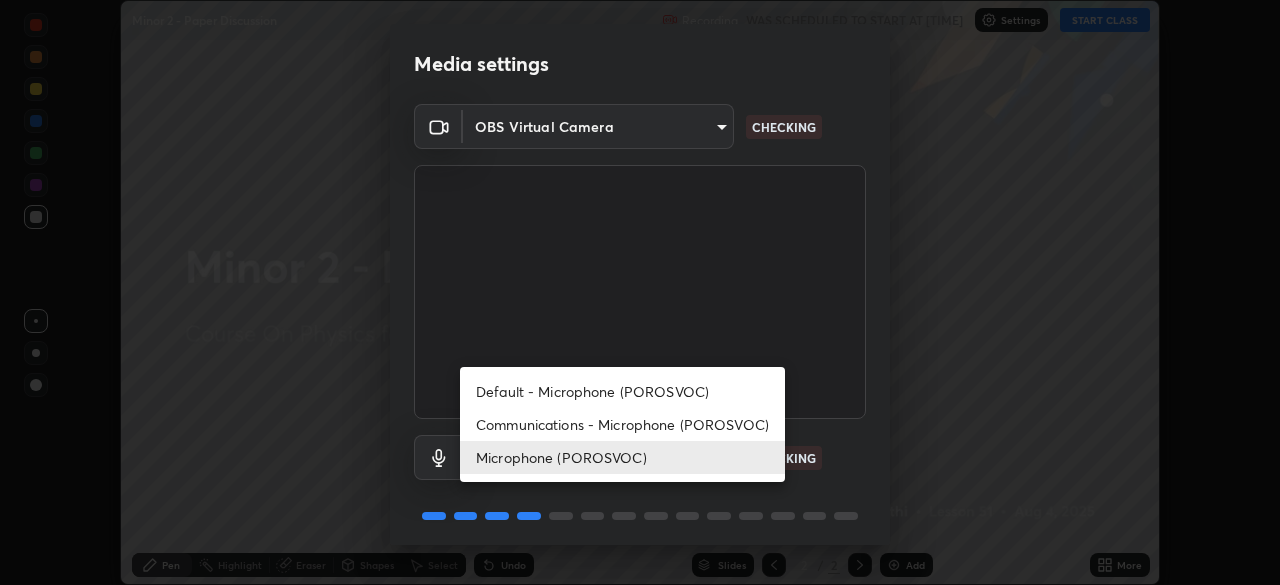 click on "Microphone (POROSVOC)" at bounding box center [622, 457] 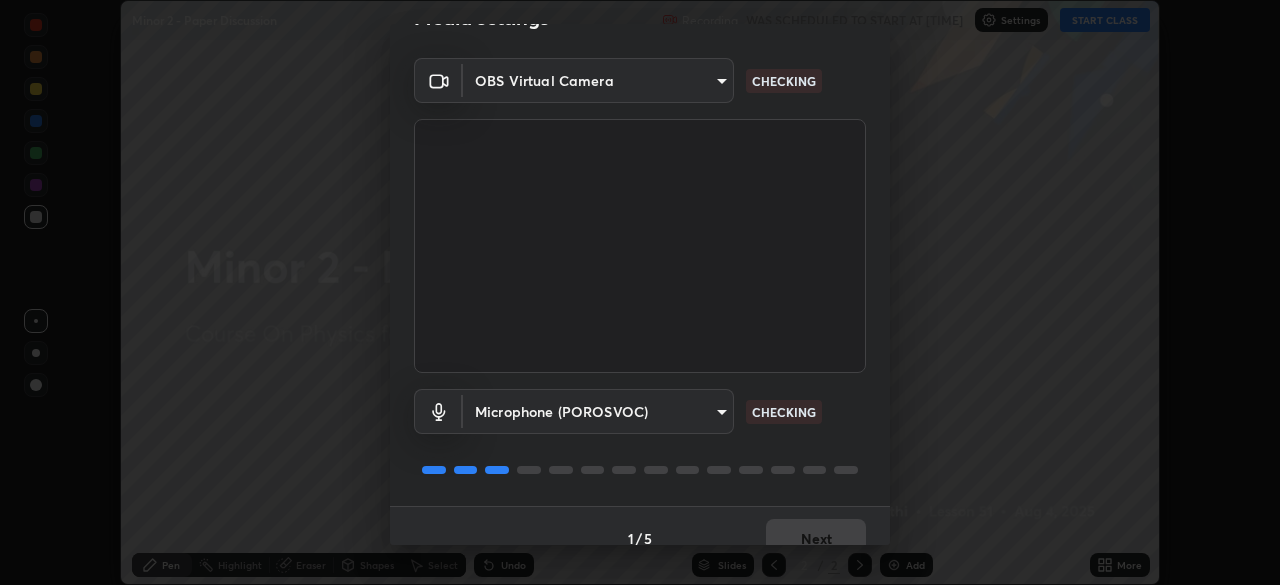 scroll, scrollTop: 71, scrollLeft: 0, axis: vertical 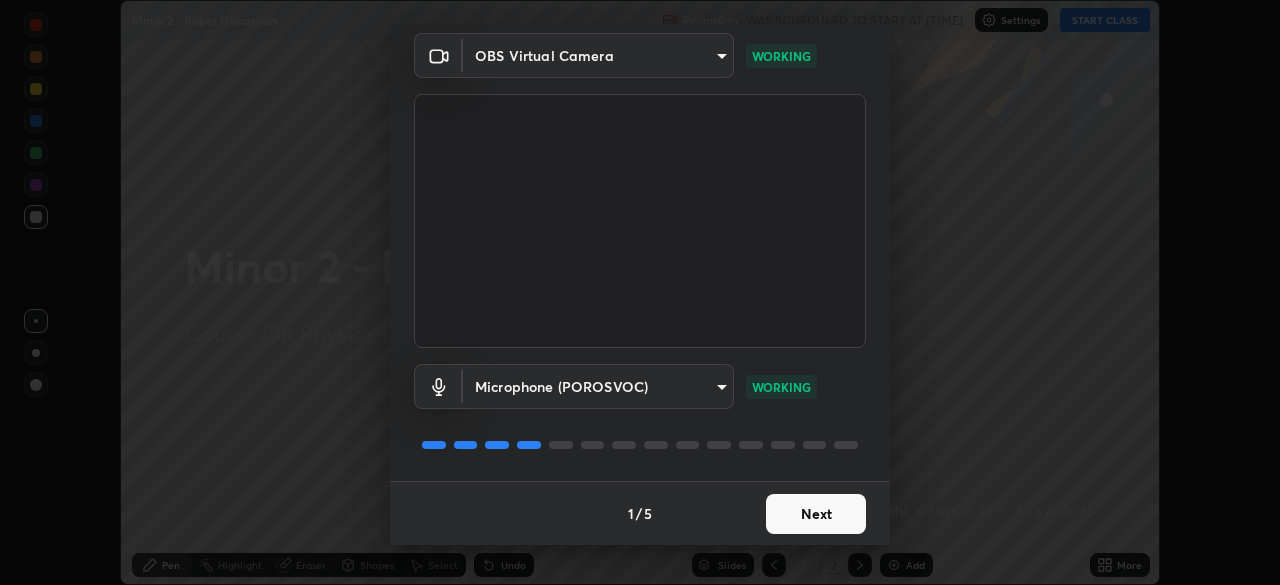 click on "Next" at bounding box center [816, 514] 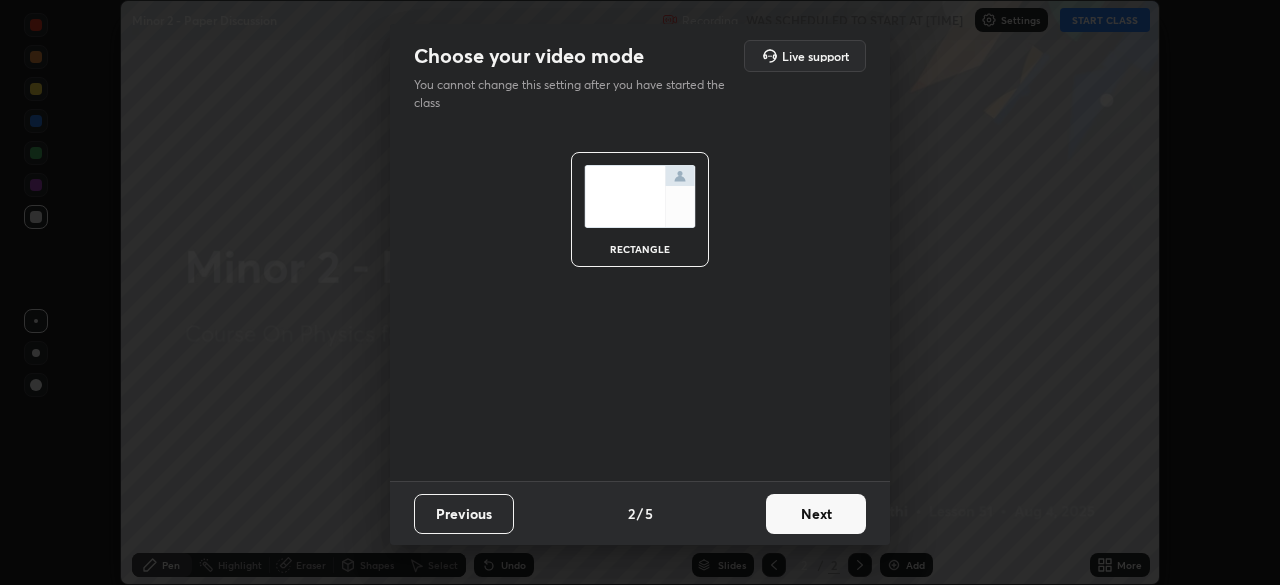scroll, scrollTop: 0, scrollLeft: 0, axis: both 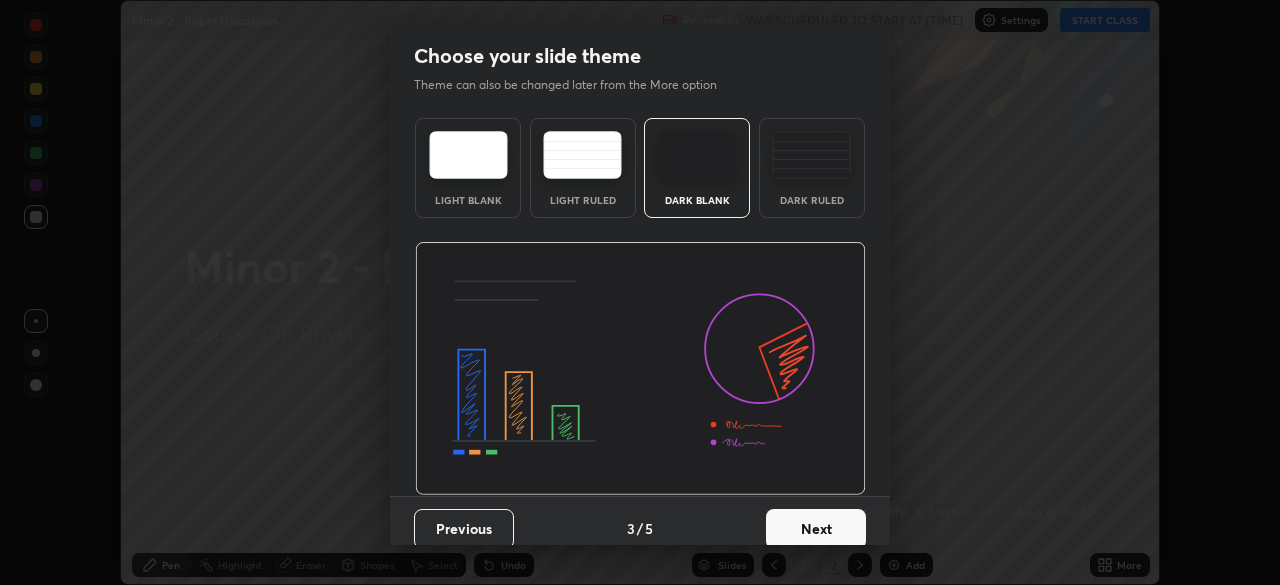 click on "Next" at bounding box center [816, 529] 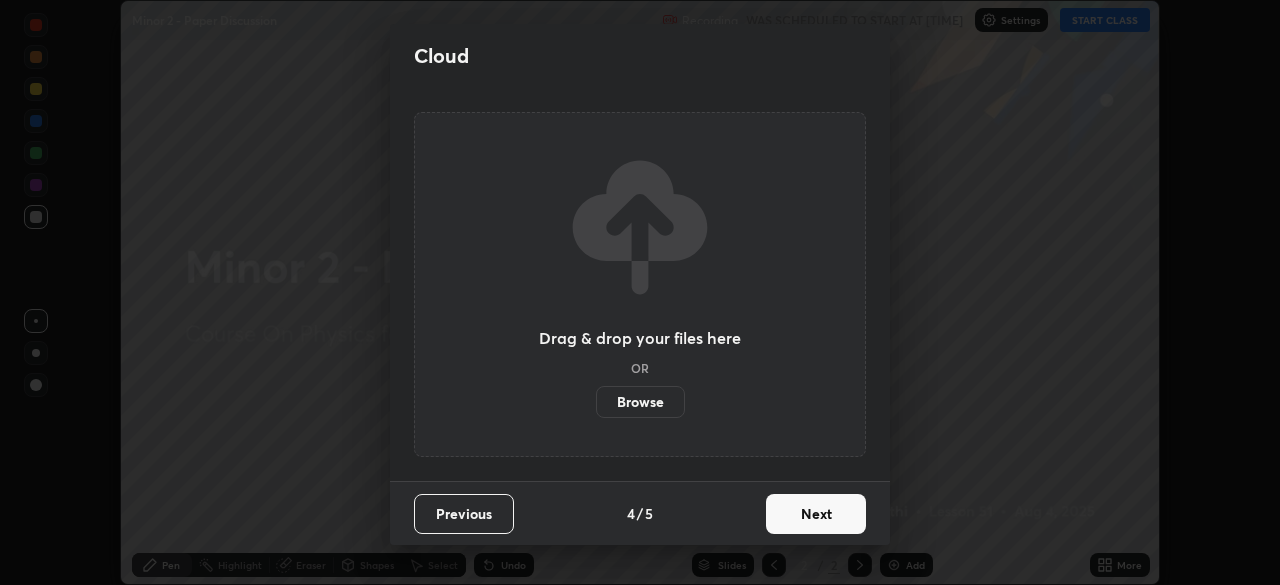 click on "Next" at bounding box center [816, 514] 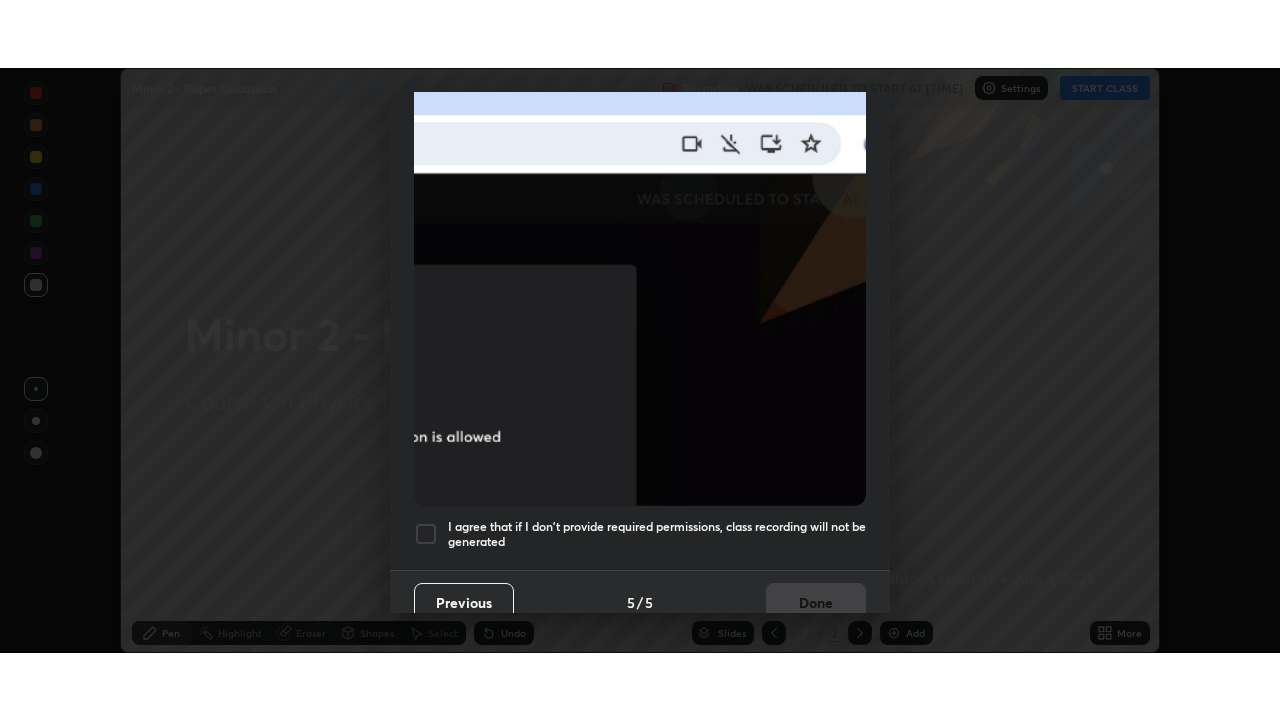 scroll, scrollTop: 479, scrollLeft: 0, axis: vertical 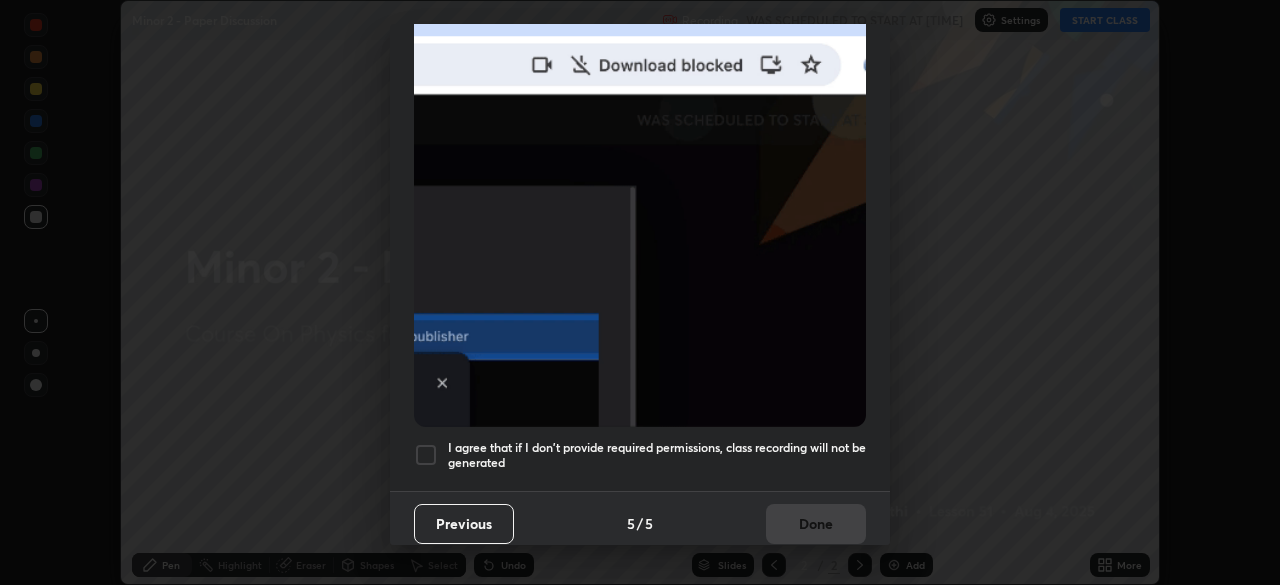 click at bounding box center (426, 455) 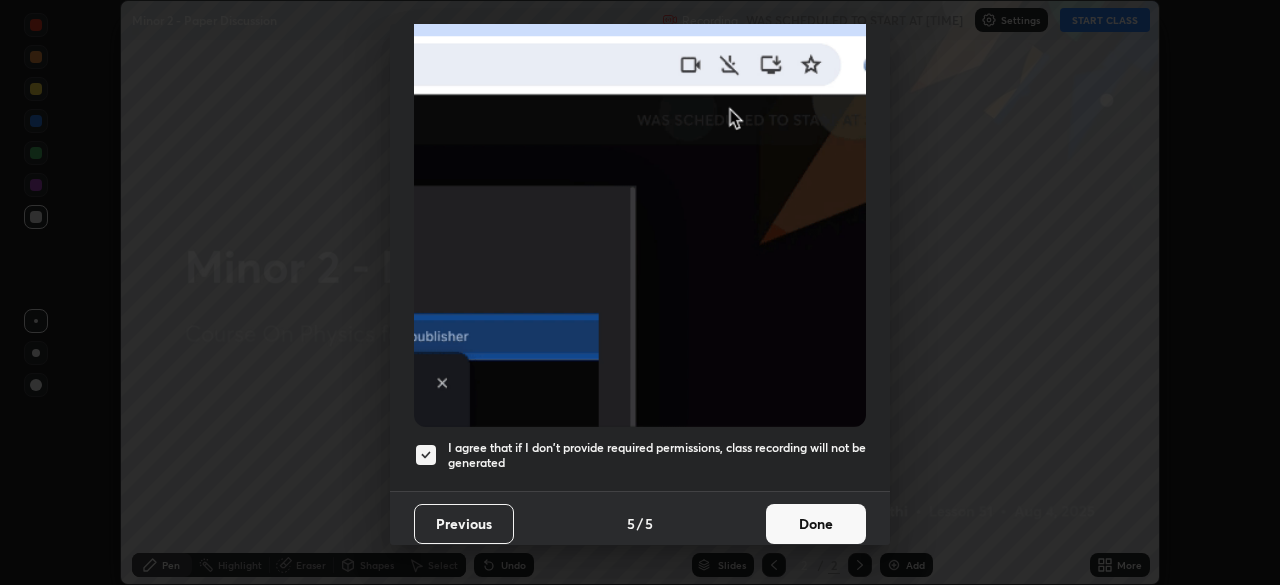 click on "Done" at bounding box center [816, 524] 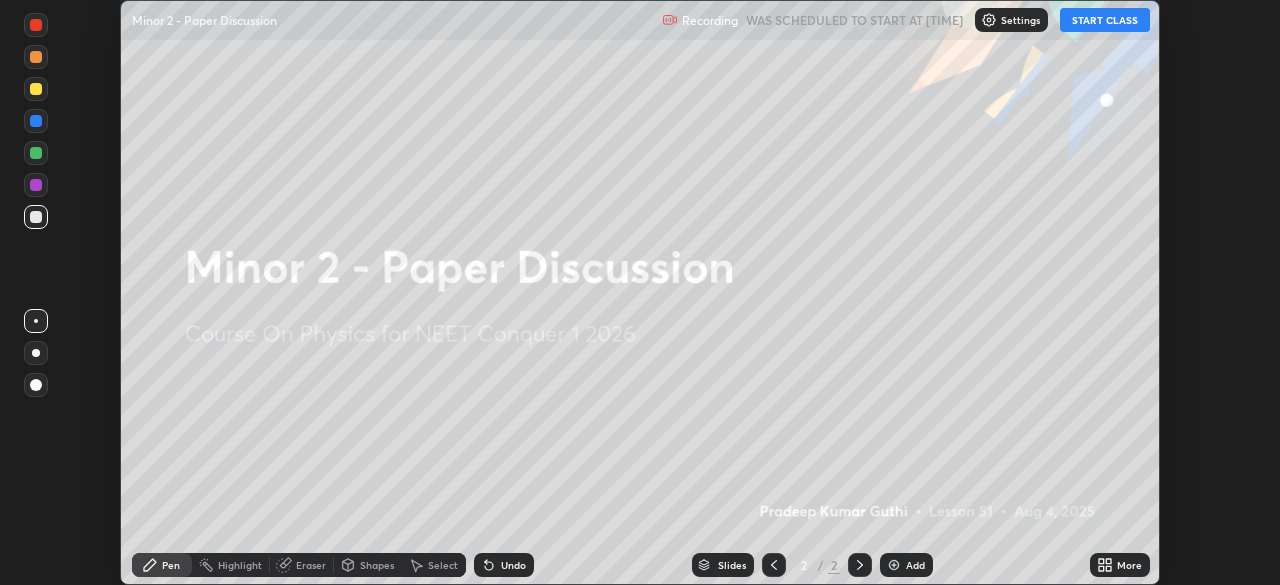 click on "START CLASS" at bounding box center (1105, 20) 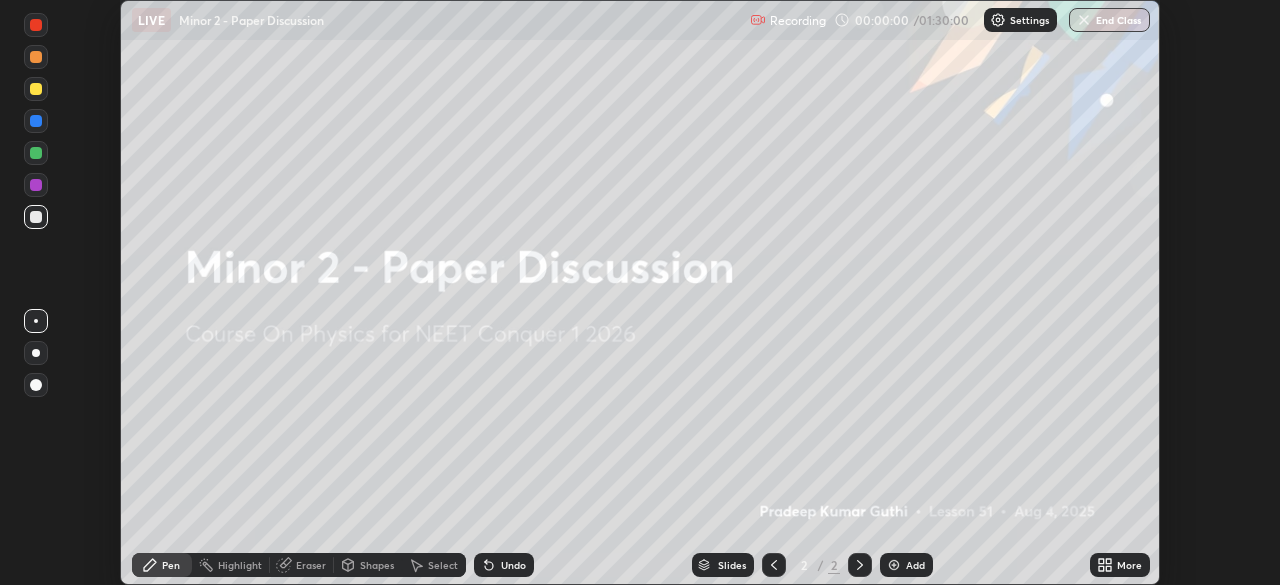 click on "Add" at bounding box center (915, 565) 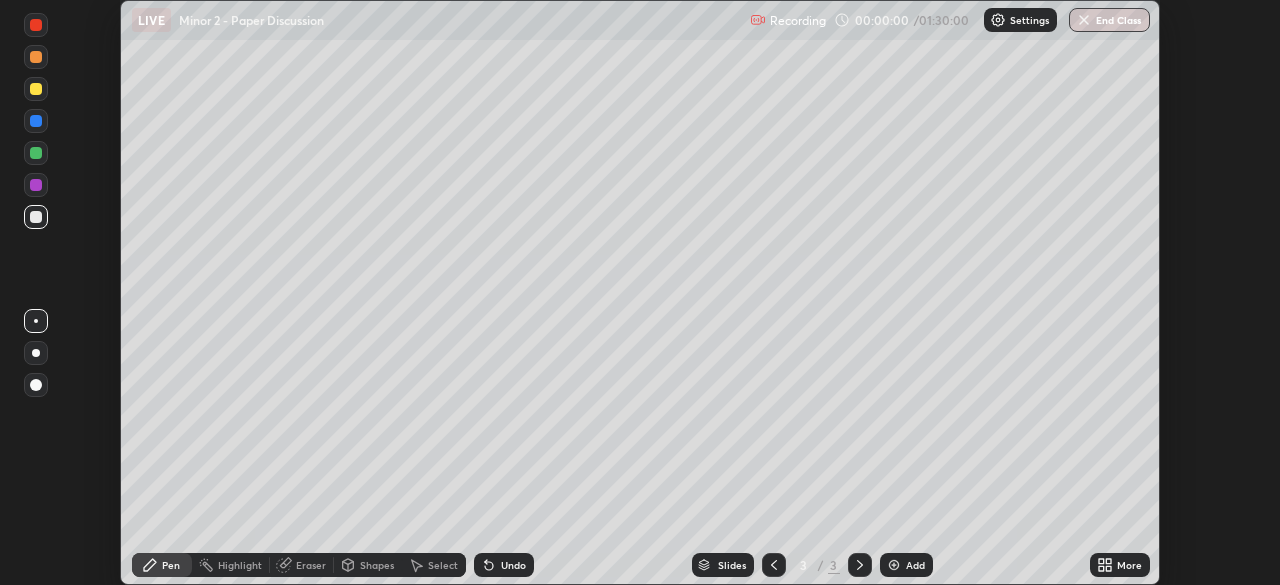 click 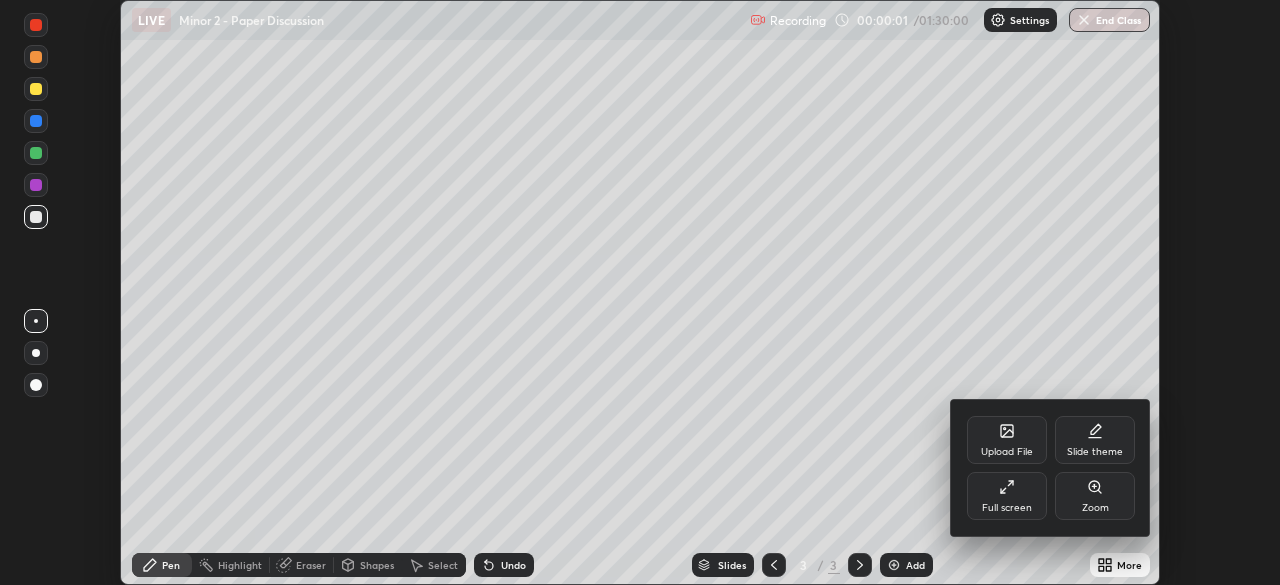 click on "Full screen" at bounding box center [1007, 496] 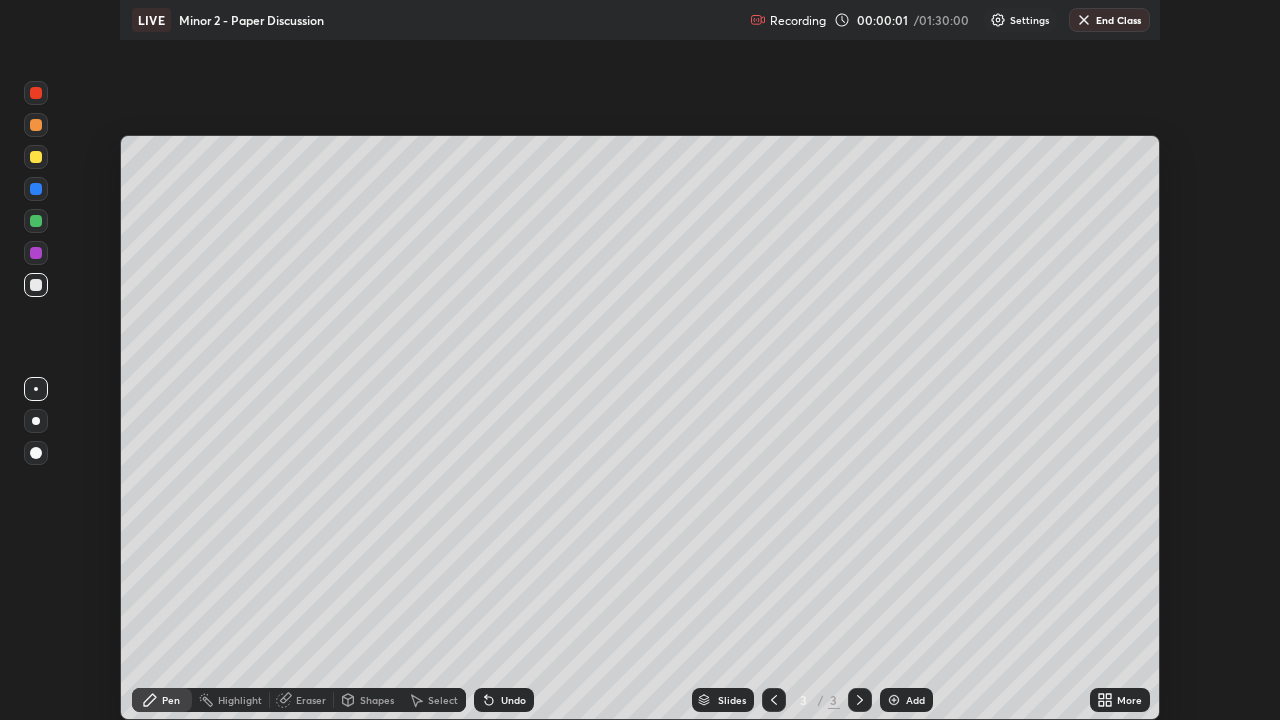 scroll, scrollTop: 99280, scrollLeft: 98720, axis: both 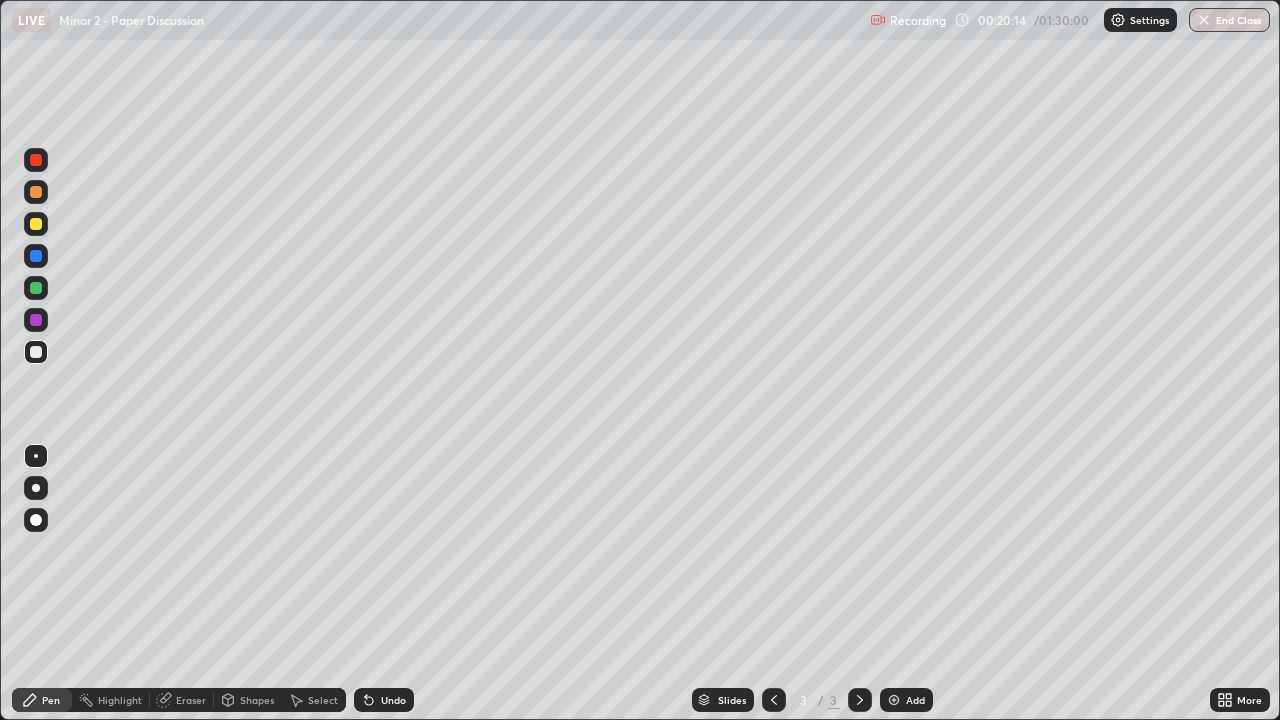 click at bounding box center (36, 224) 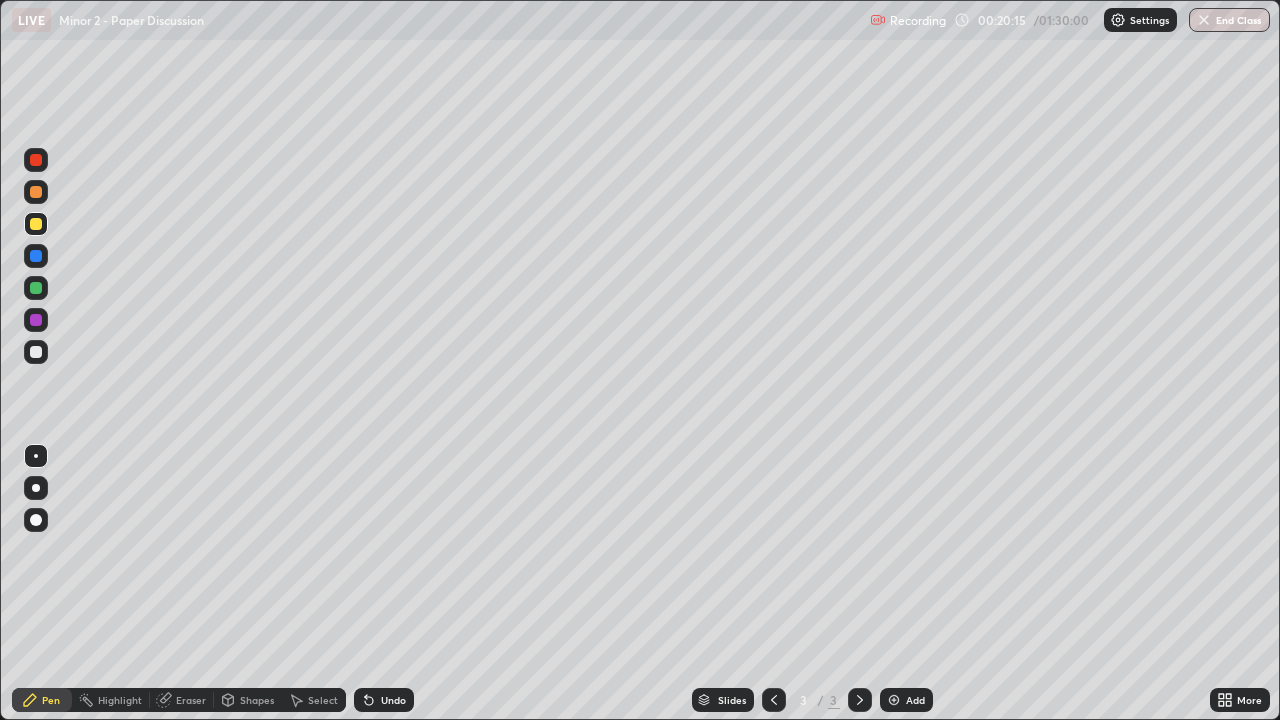 click on "Undo" at bounding box center [393, 700] 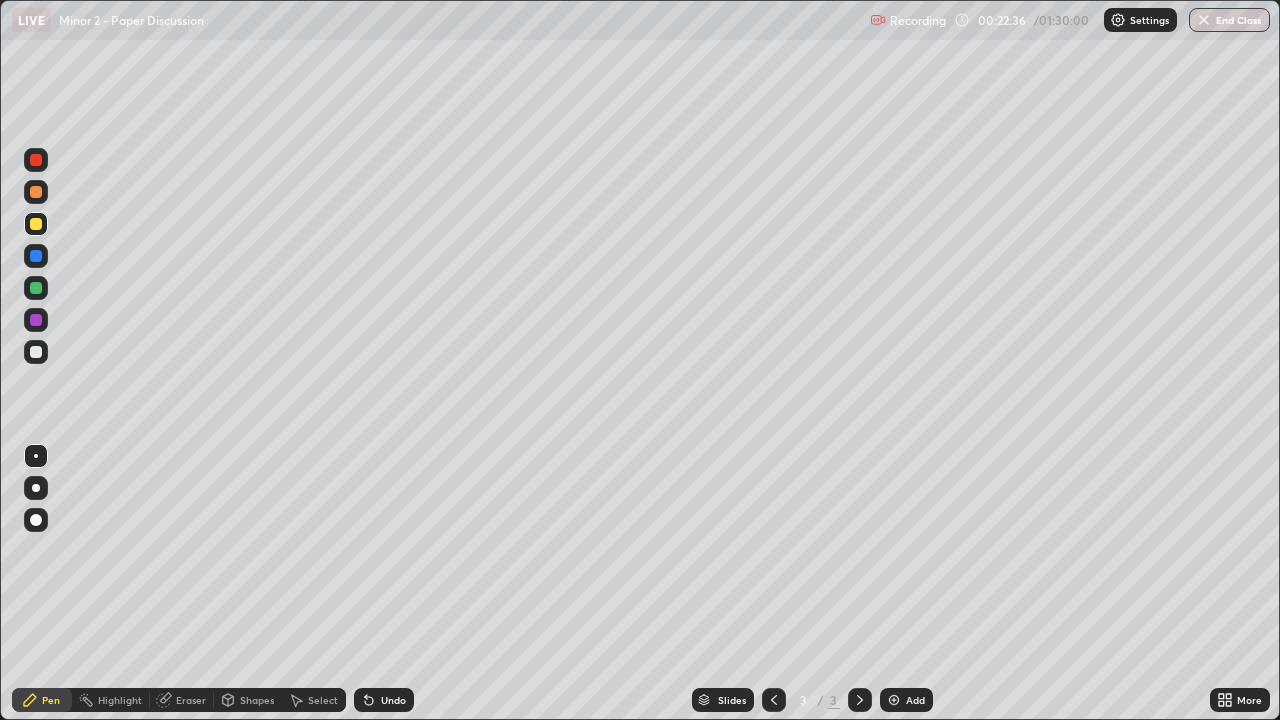 click at bounding box center (36, 288) 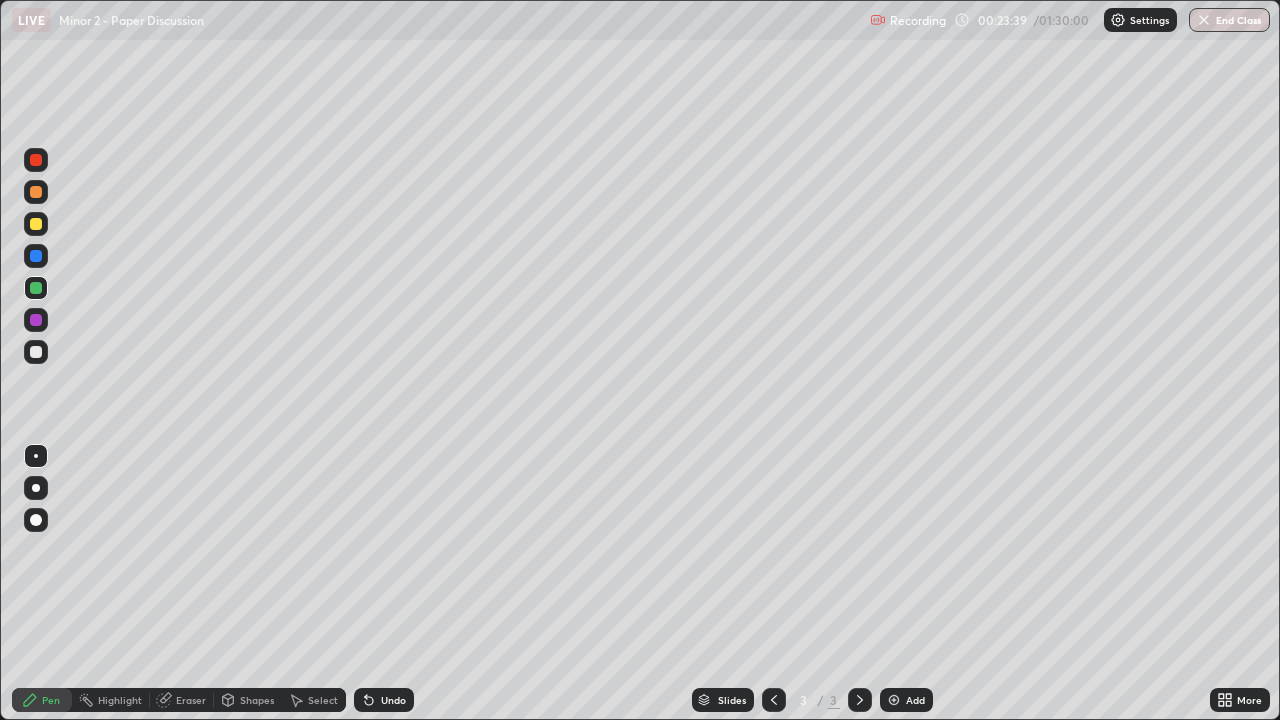 click on "Undo" at bounding box center [393, 700] 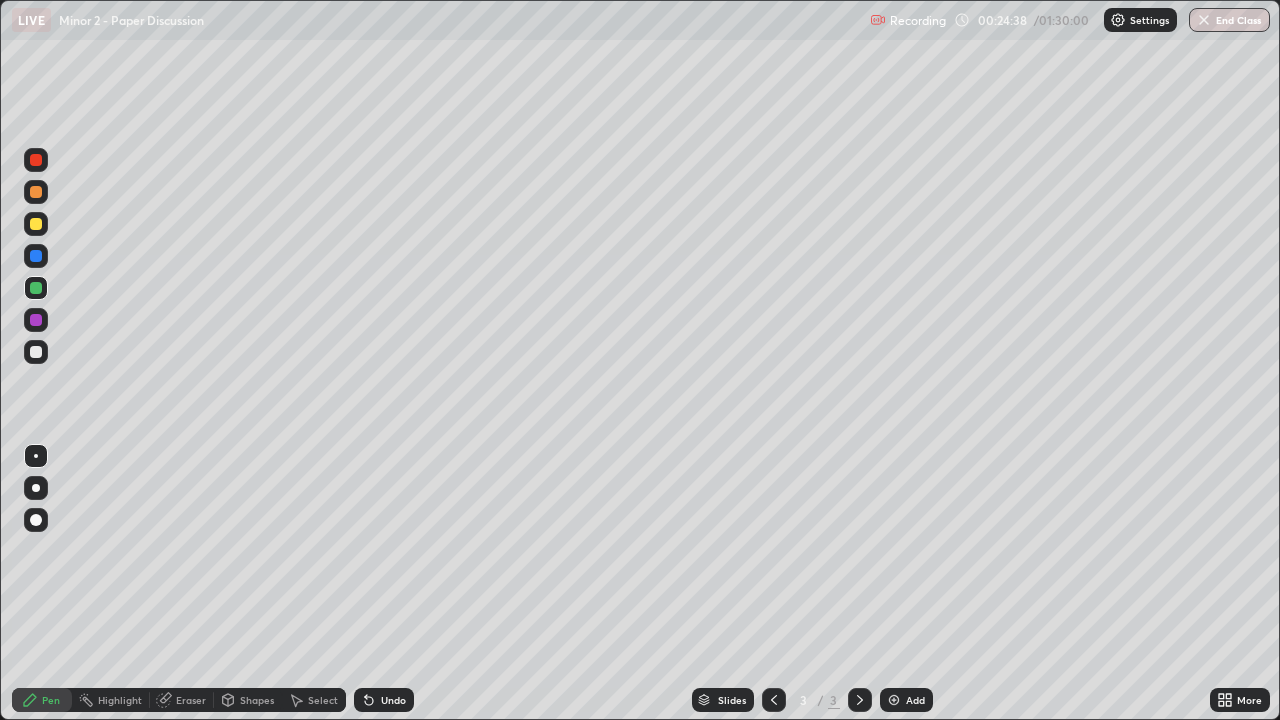 click on "Undo" at bounding box center [384, 700] 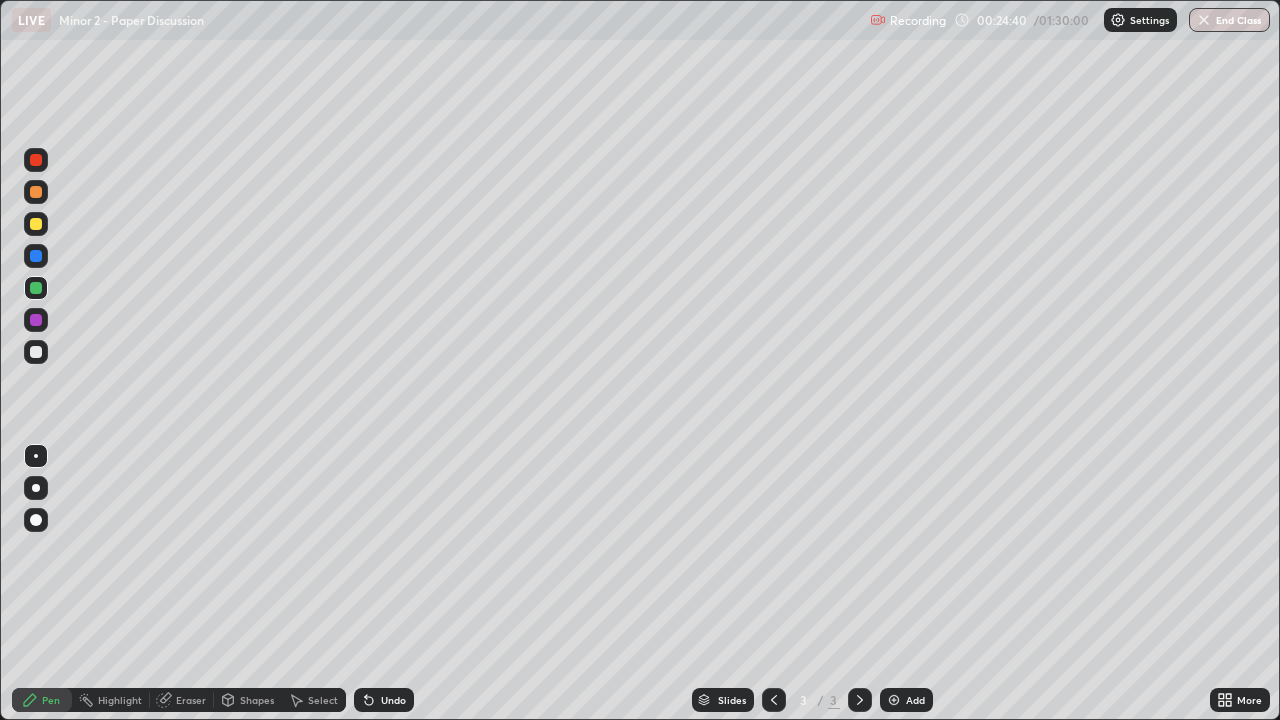 click on "Undo" at bounding box center (393, 700) 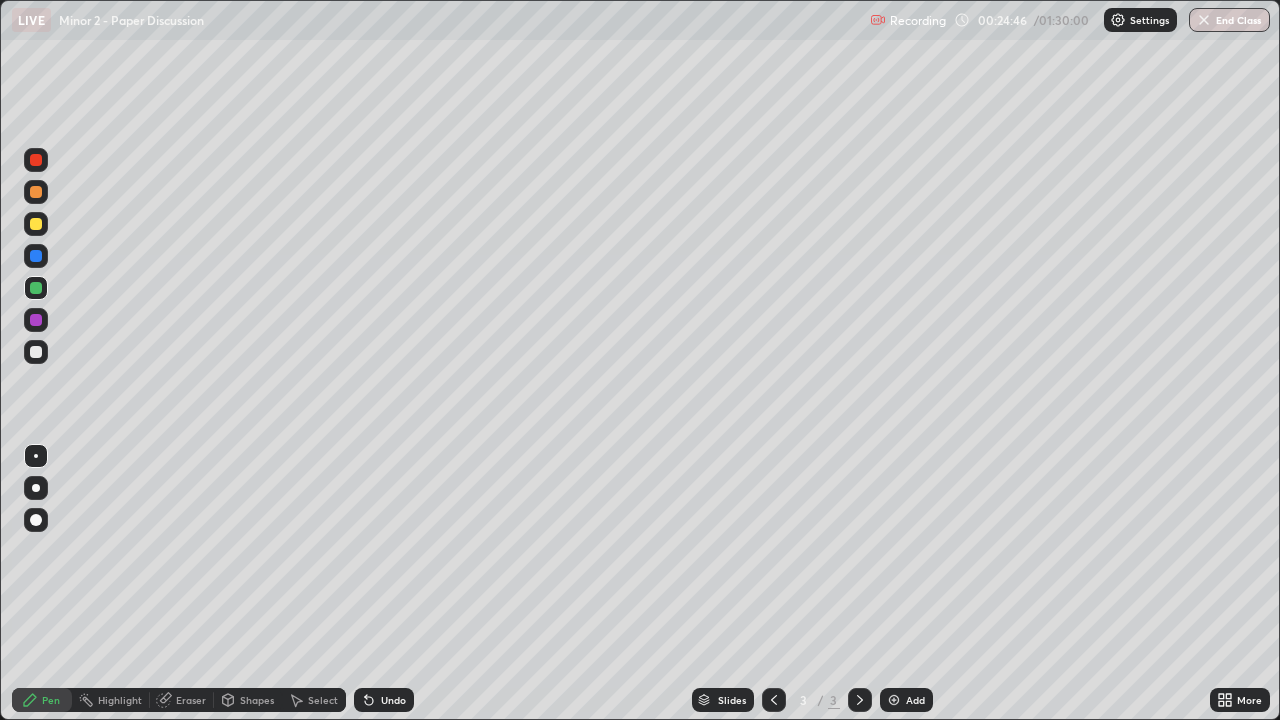 click at bounding box center (36, 224) 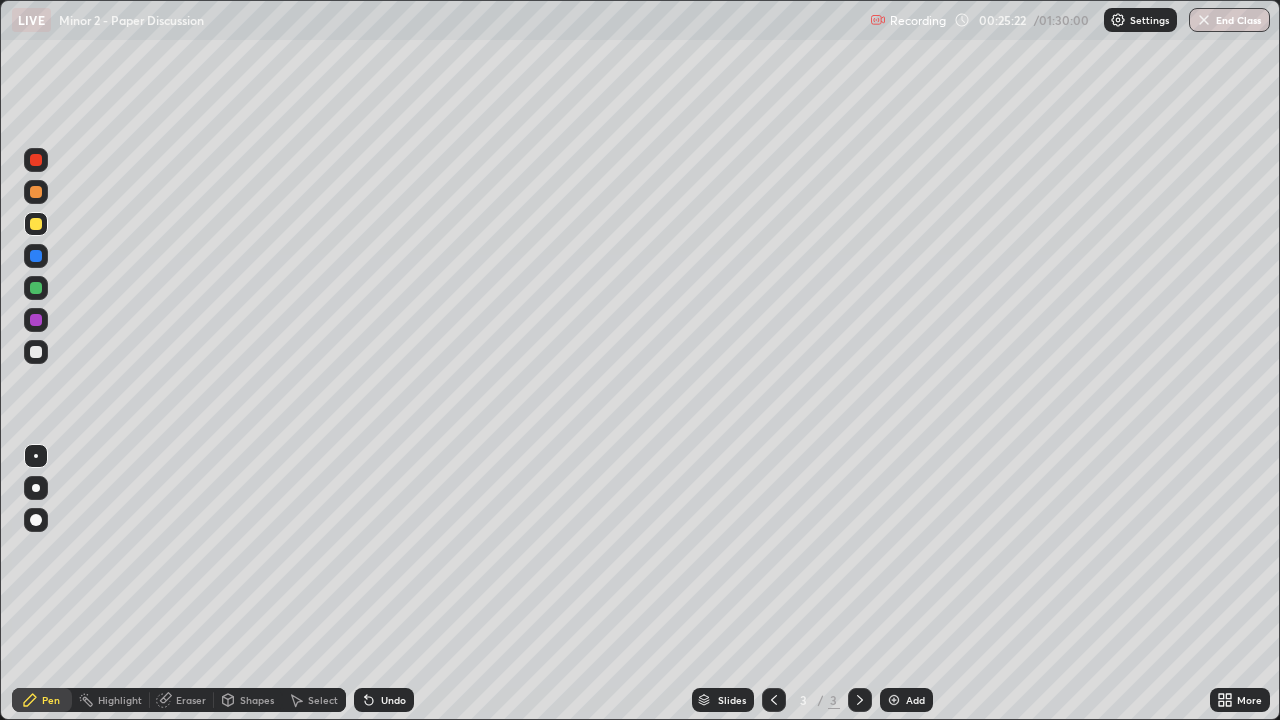 click at bounding box center [894, 700] 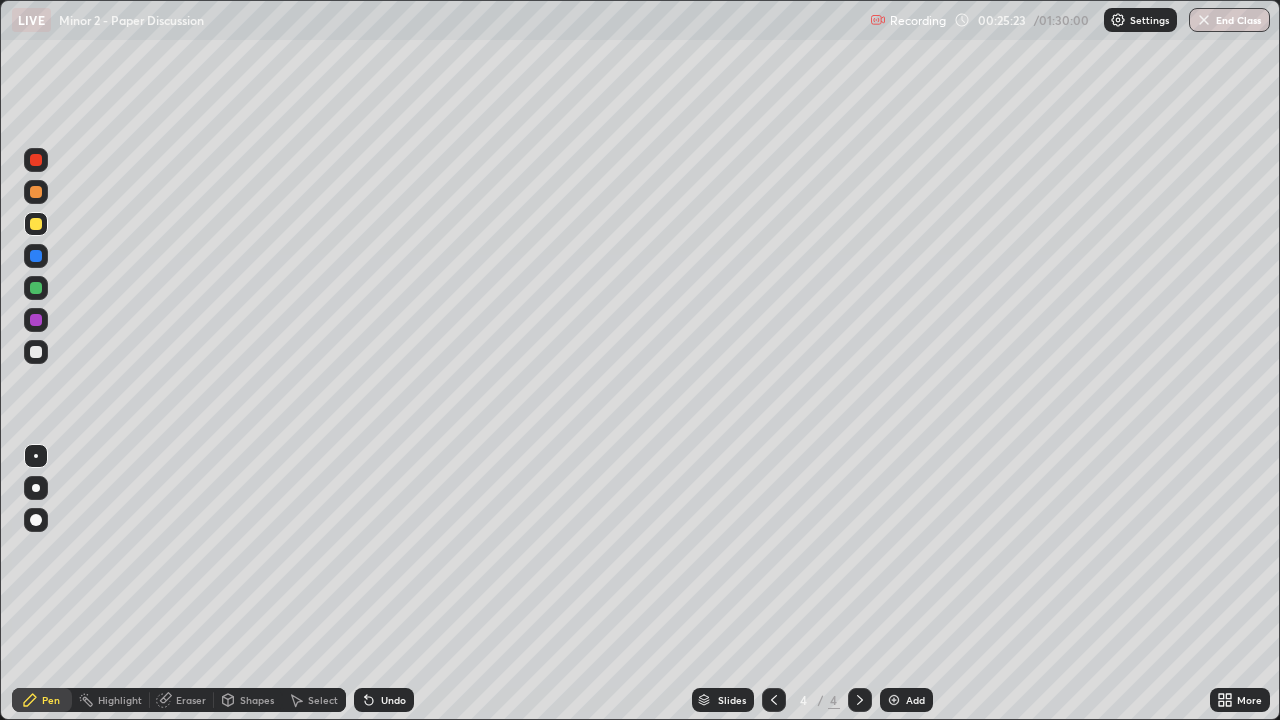 click at bounding box center (36, 352) 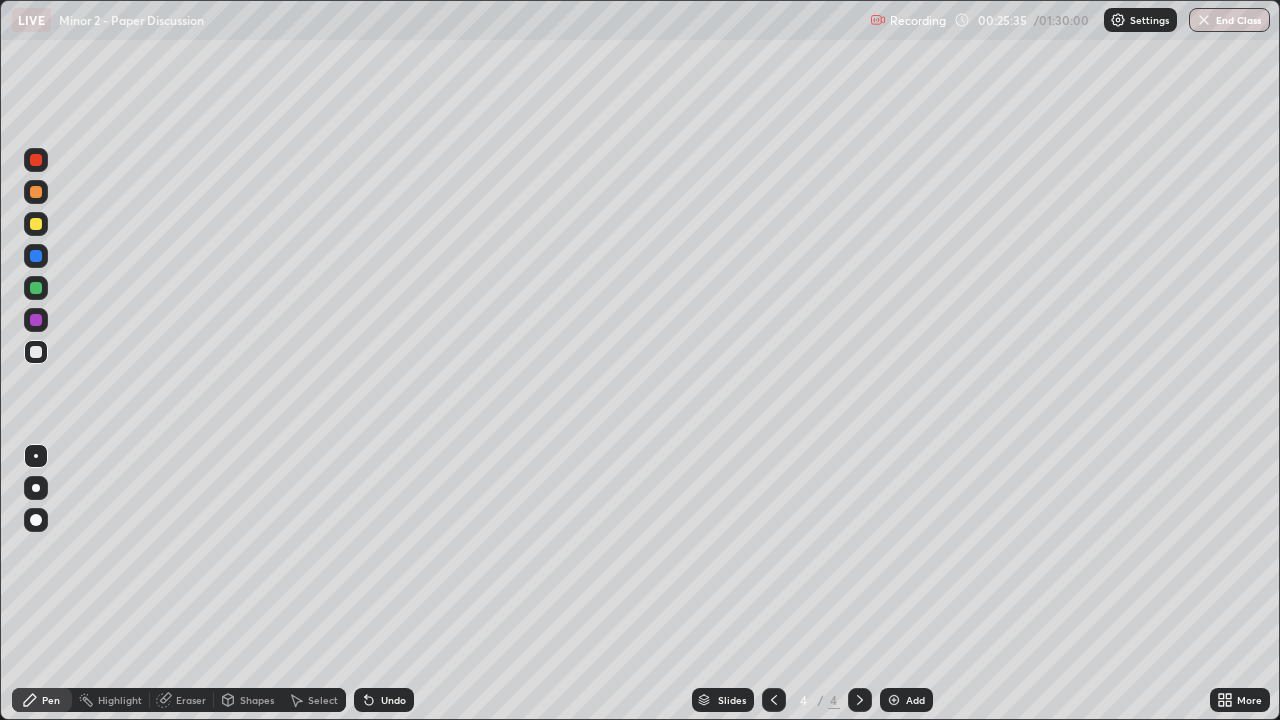 click at bounding box center (36, 288) 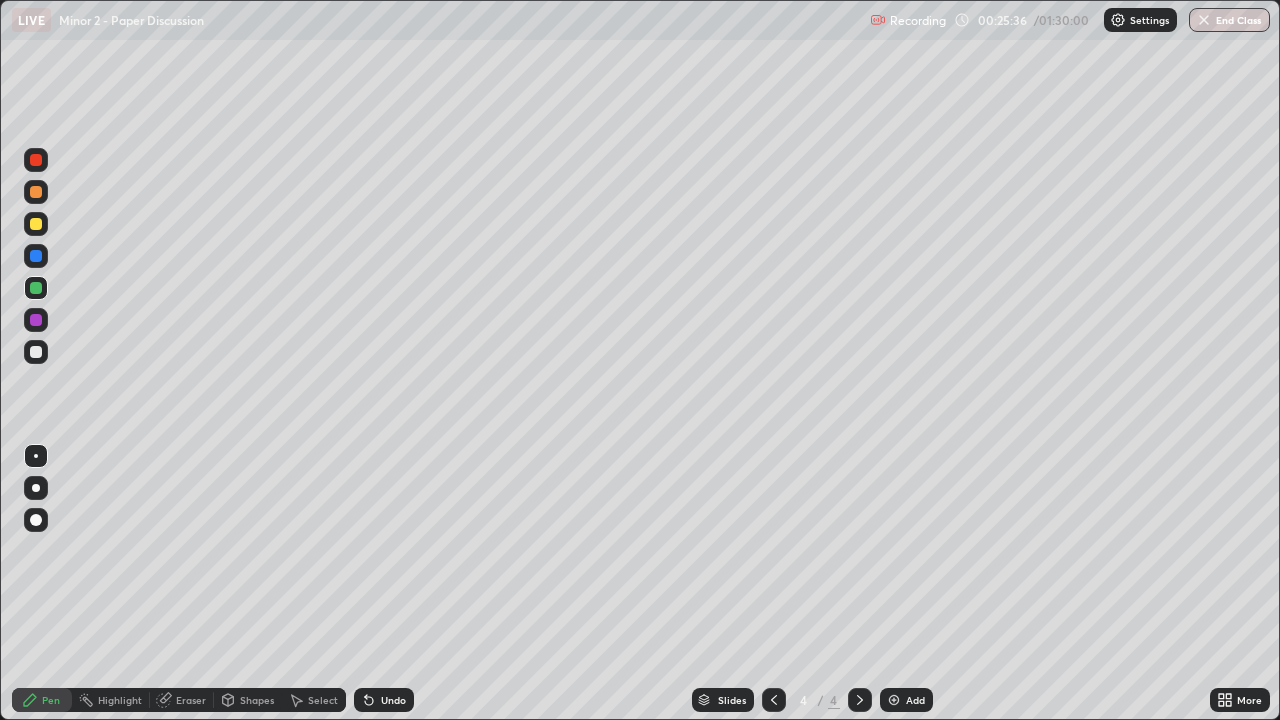 click at bounding box center (36, 224) 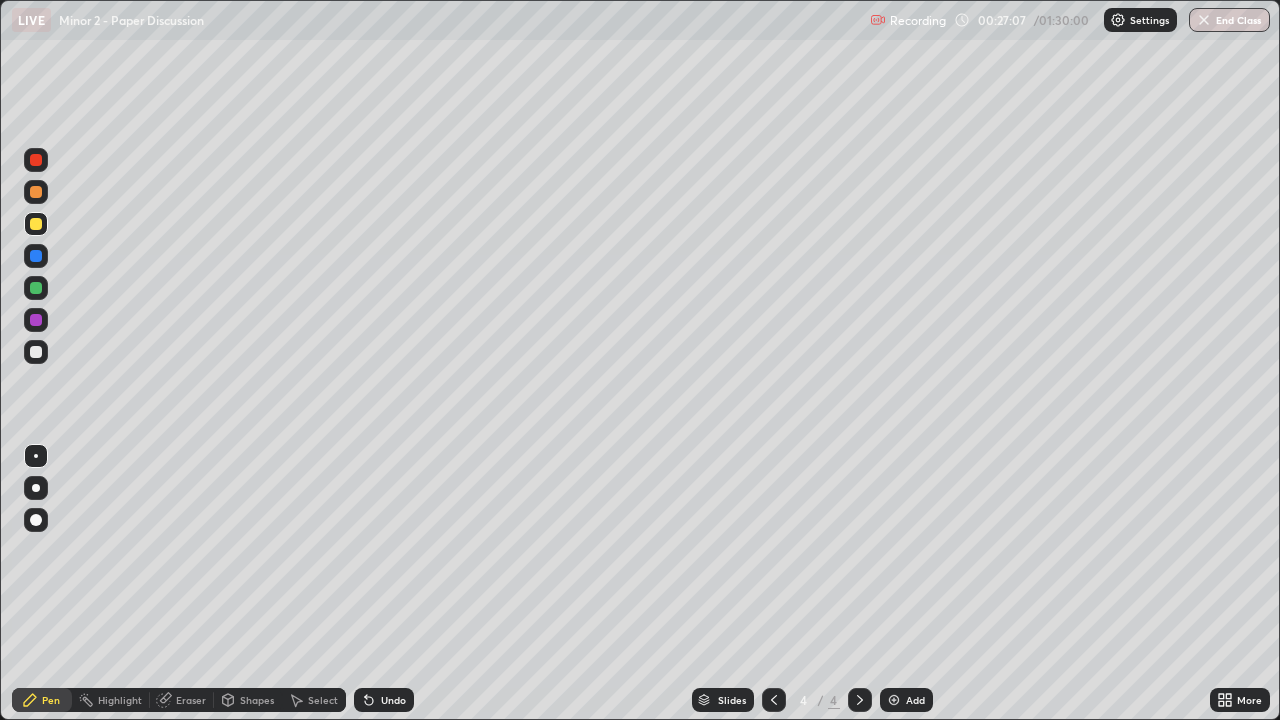 click at bounding box center [36, 288] 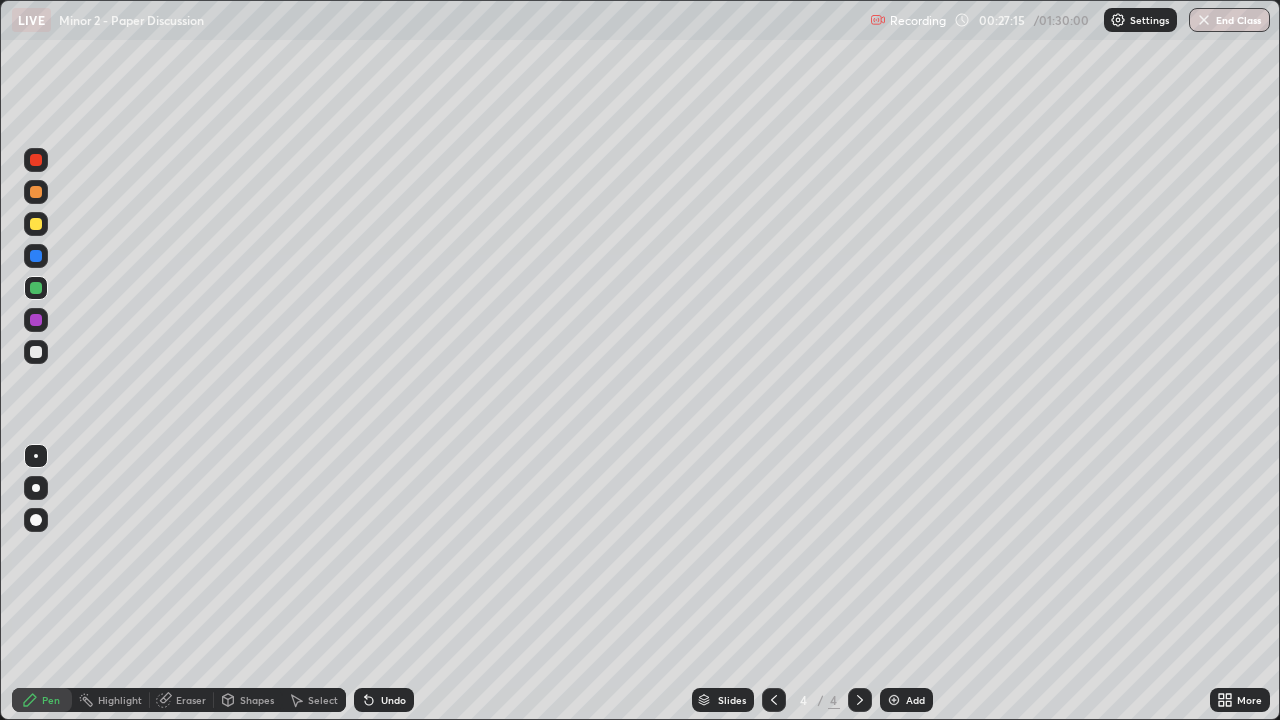 click at bounding box center (36, 224) 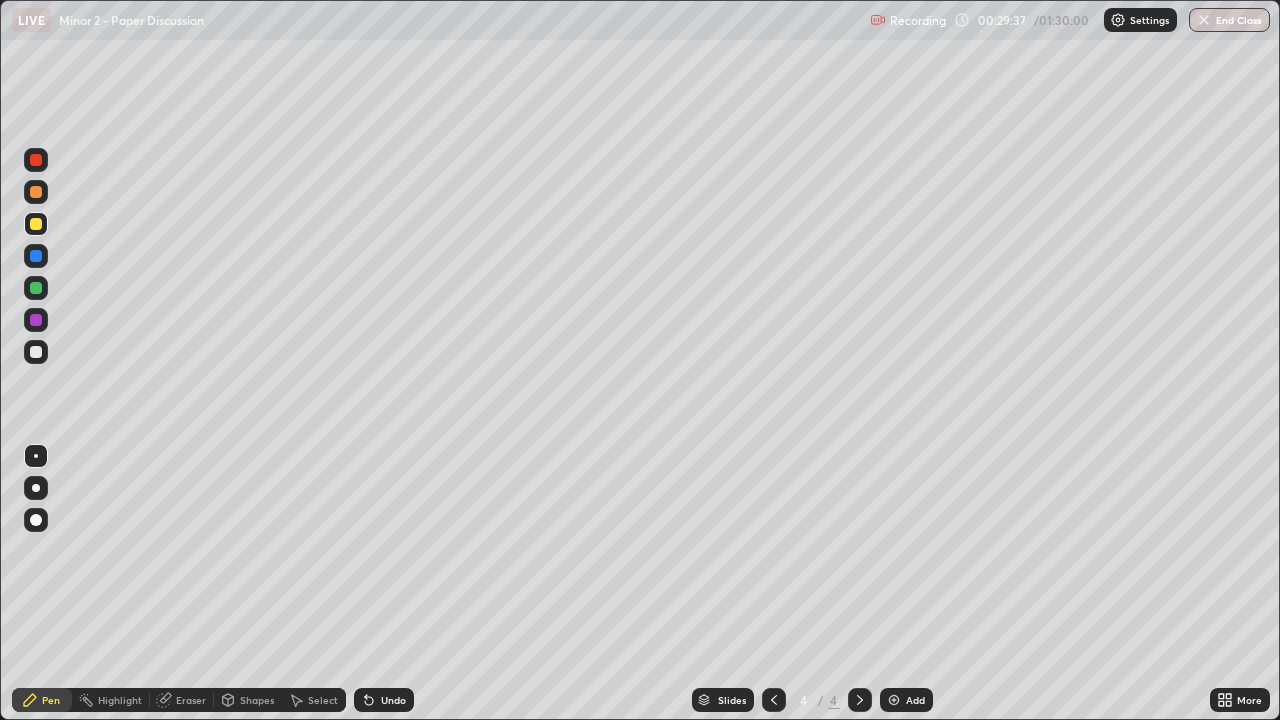 click at bounding box center (36, 288) 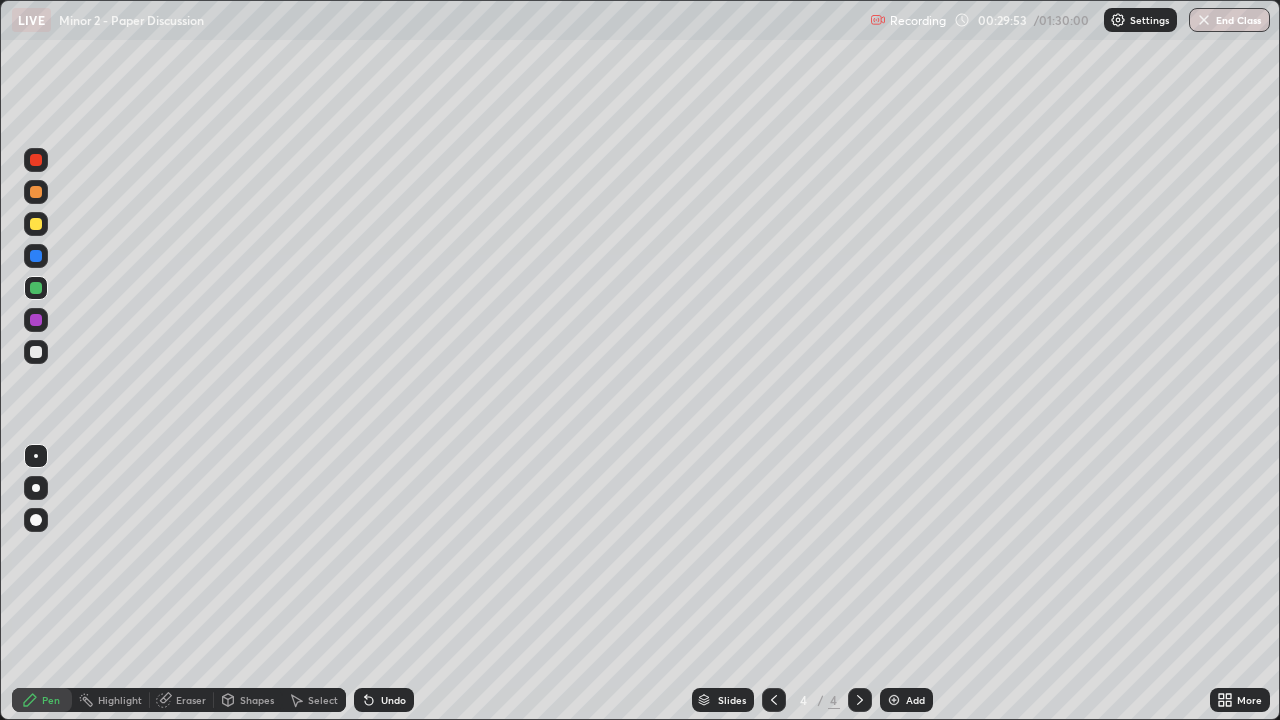 click on "Undo" at bounding box center [384, 700] 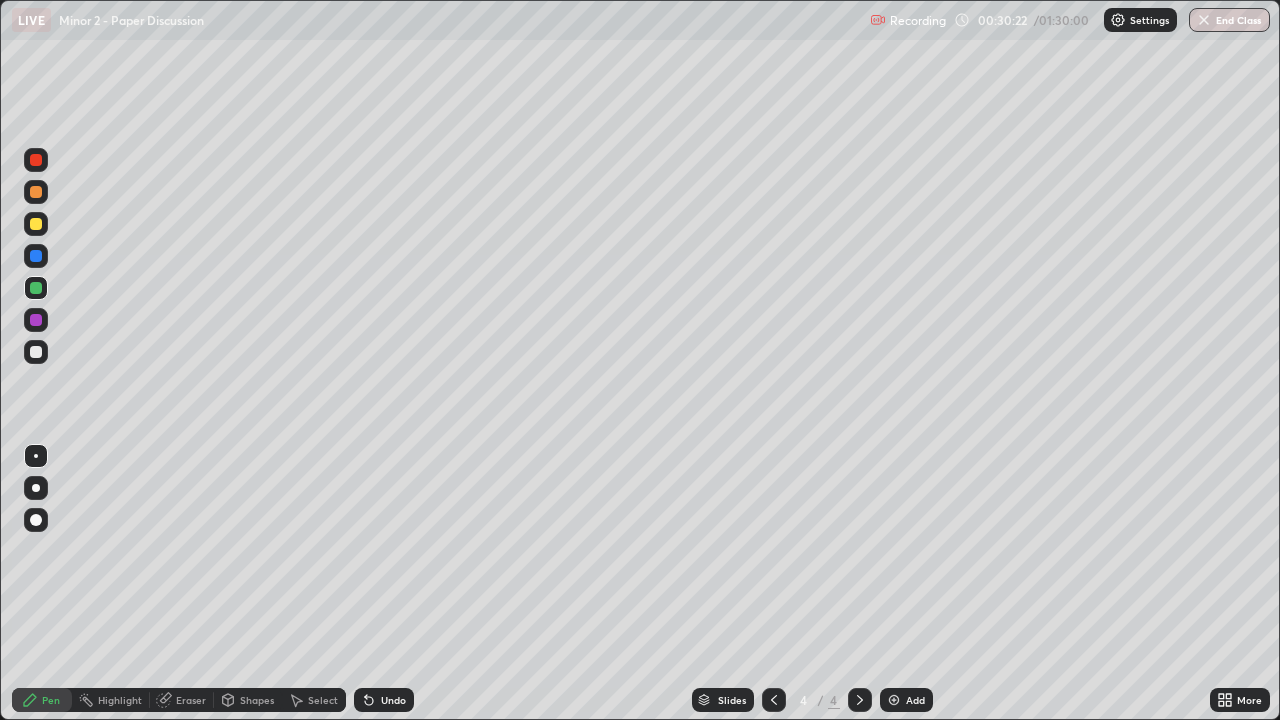 click on "Undo" at bounding box center [384, 700] 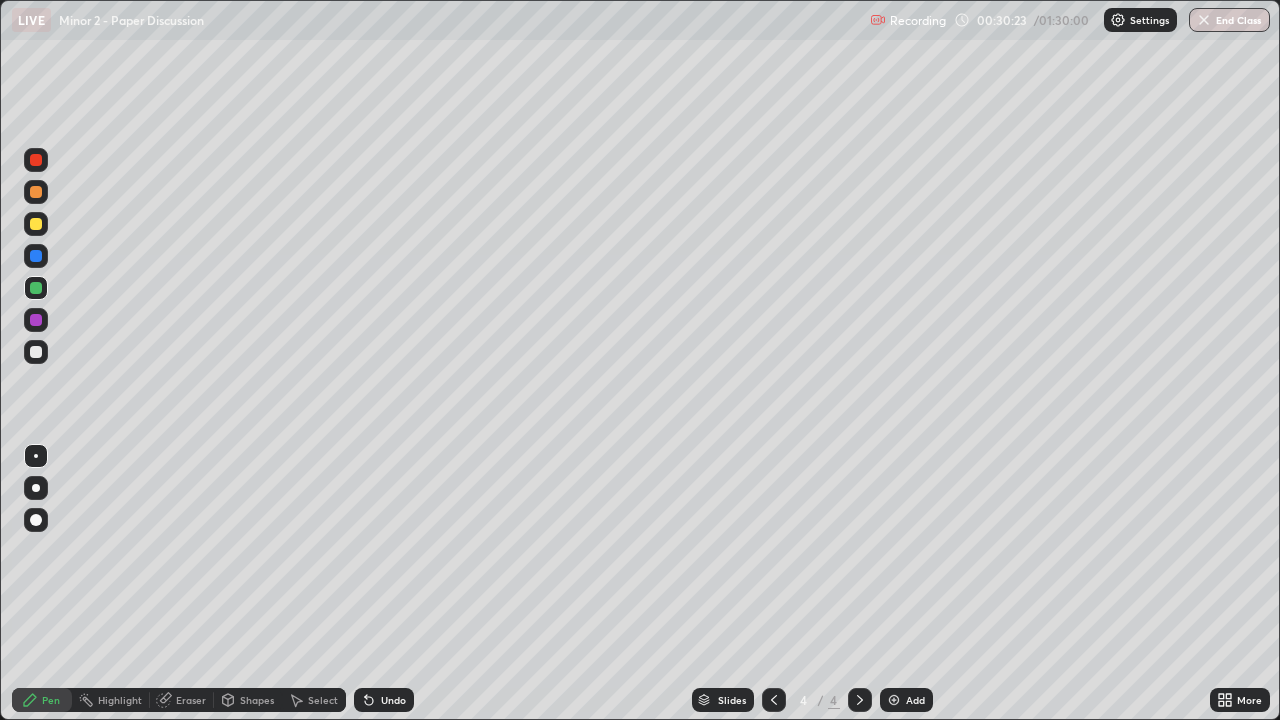 click on "Undo" at bounding box center [393, 700] 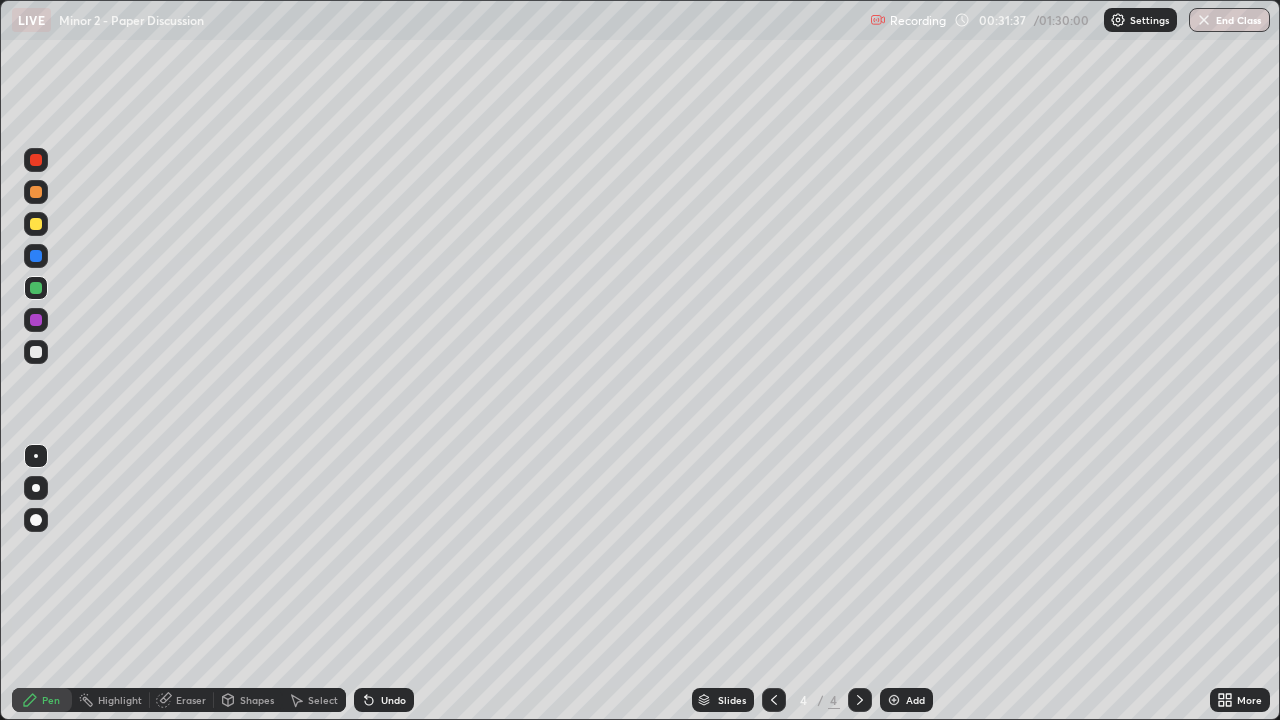 click at bounding box center [894, 700] 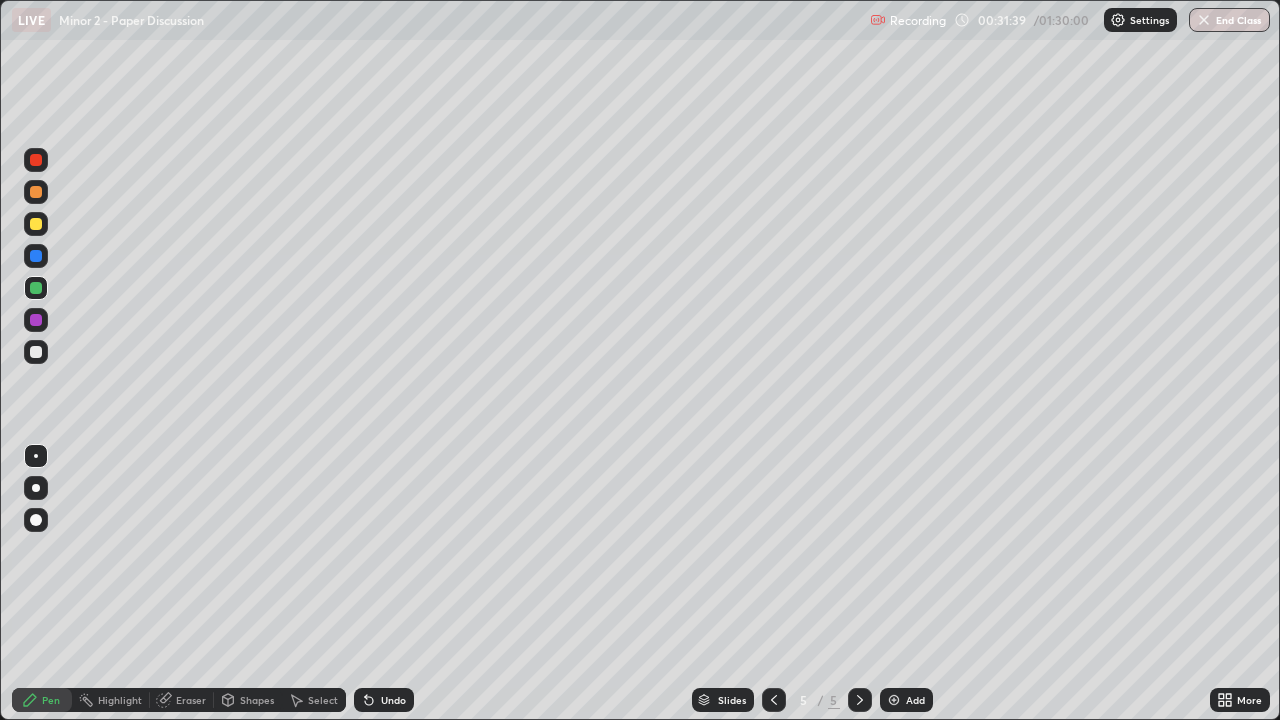 click at bounding box center (36, 352) 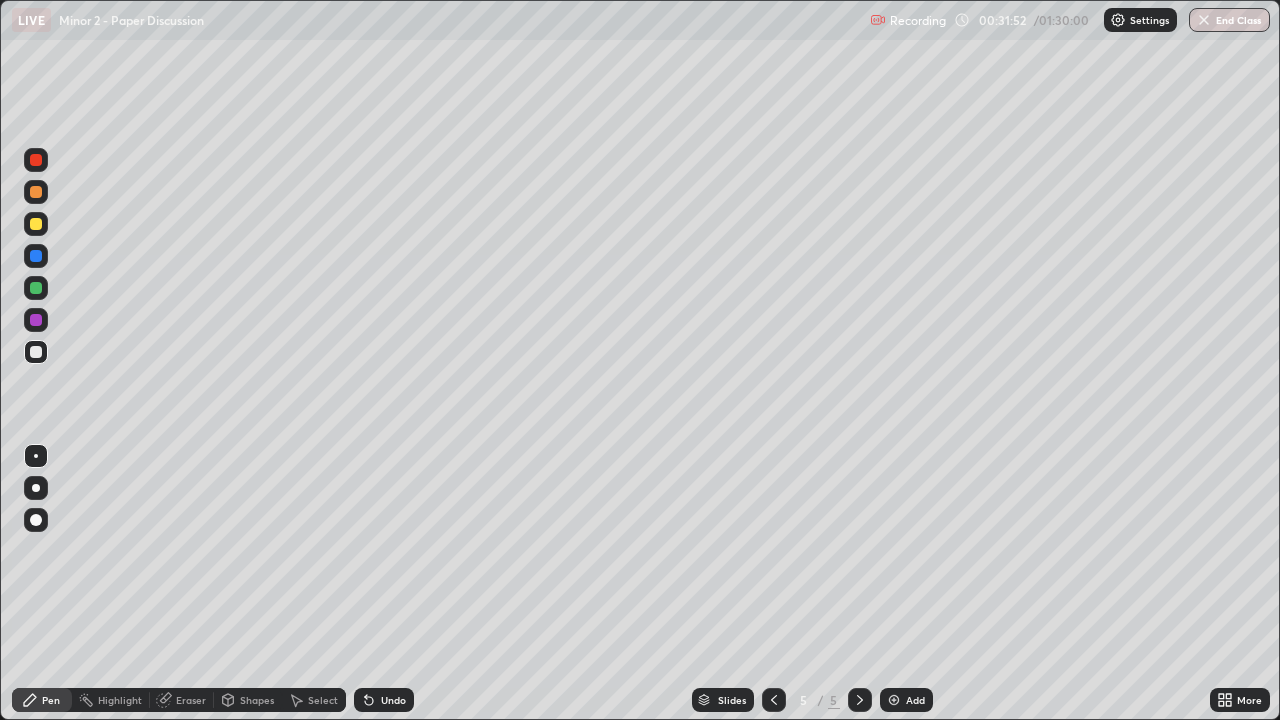 click at bounding box center [36, 224] 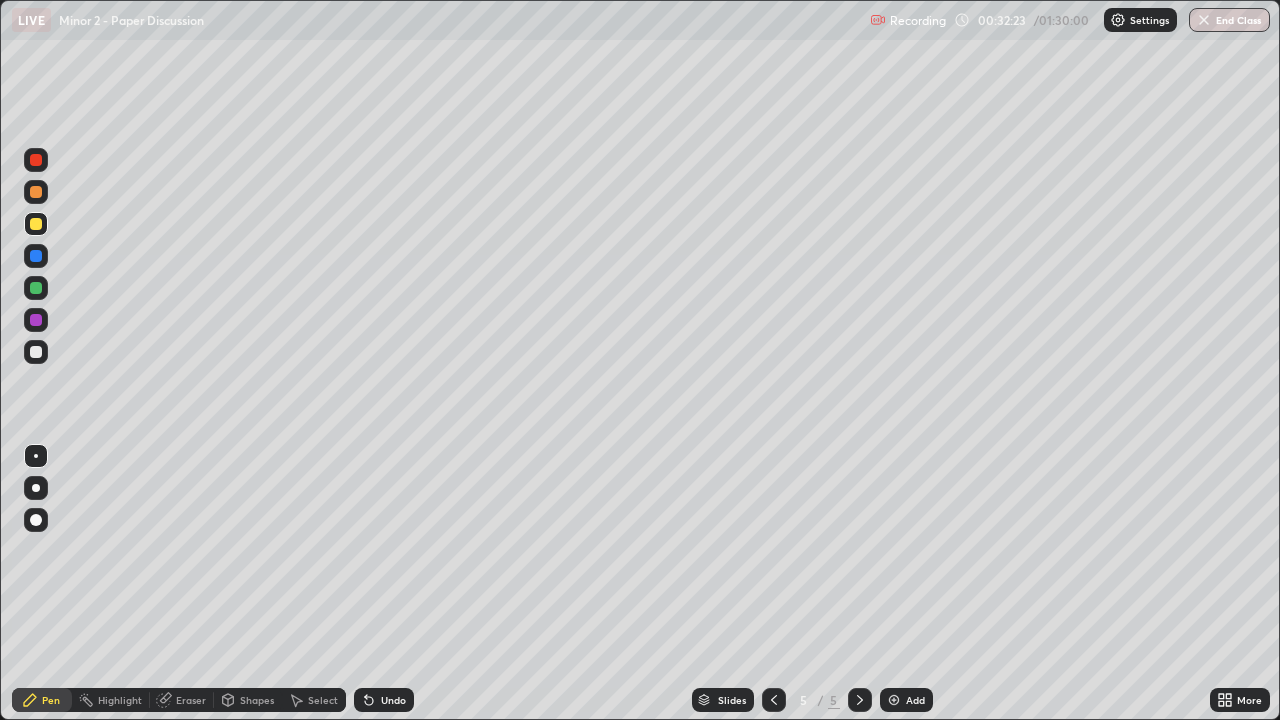 click at bounding box center (36, 256) 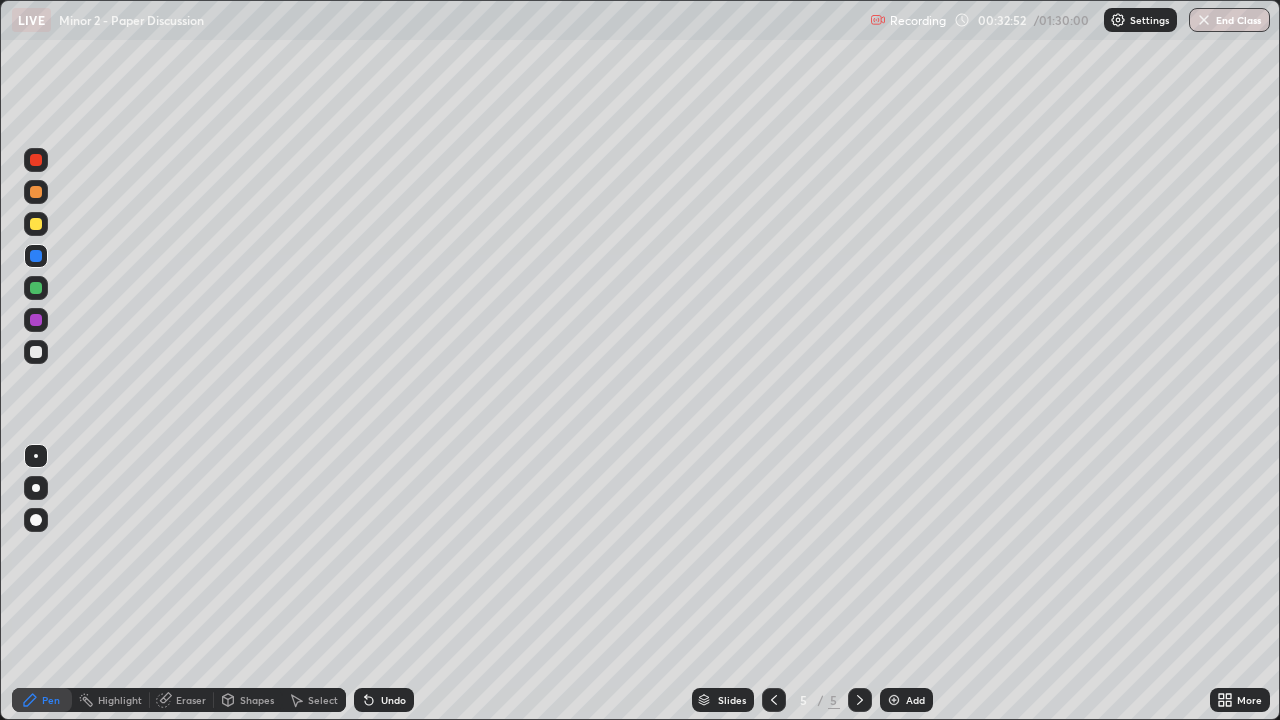 click at bounding box center [36, 224] 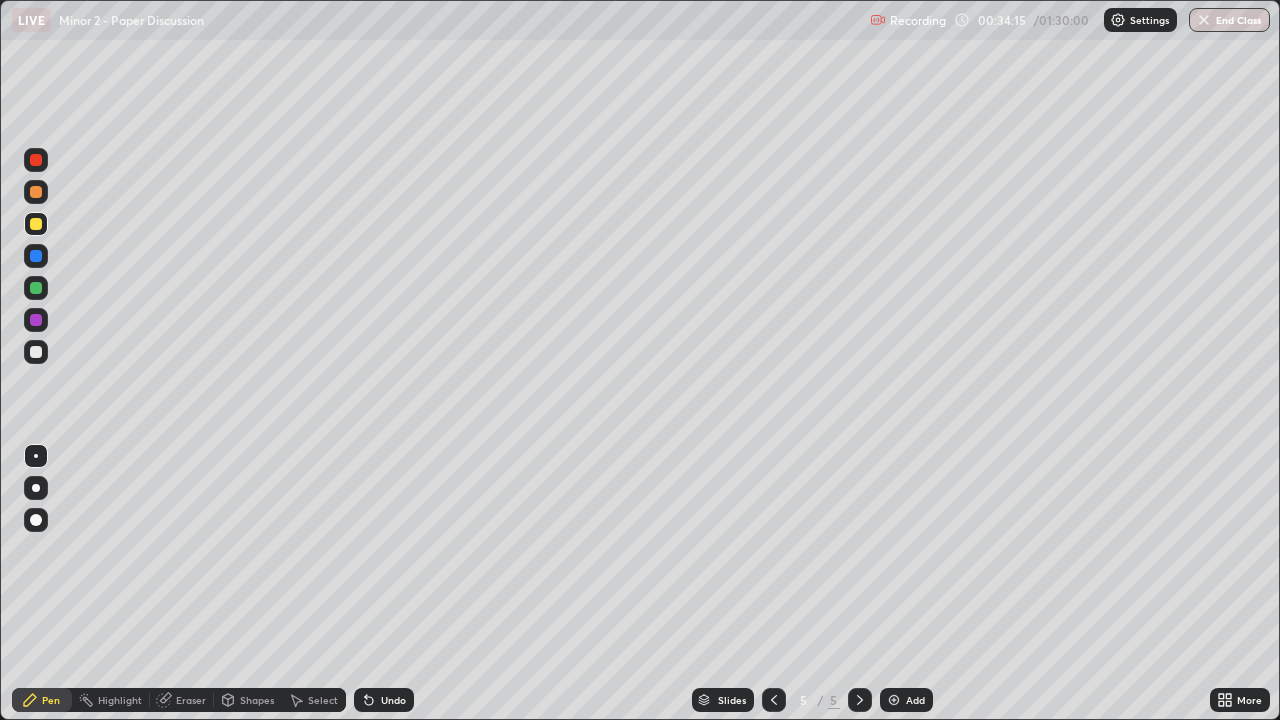 click on "Undo" at bounding box center (393, 700) 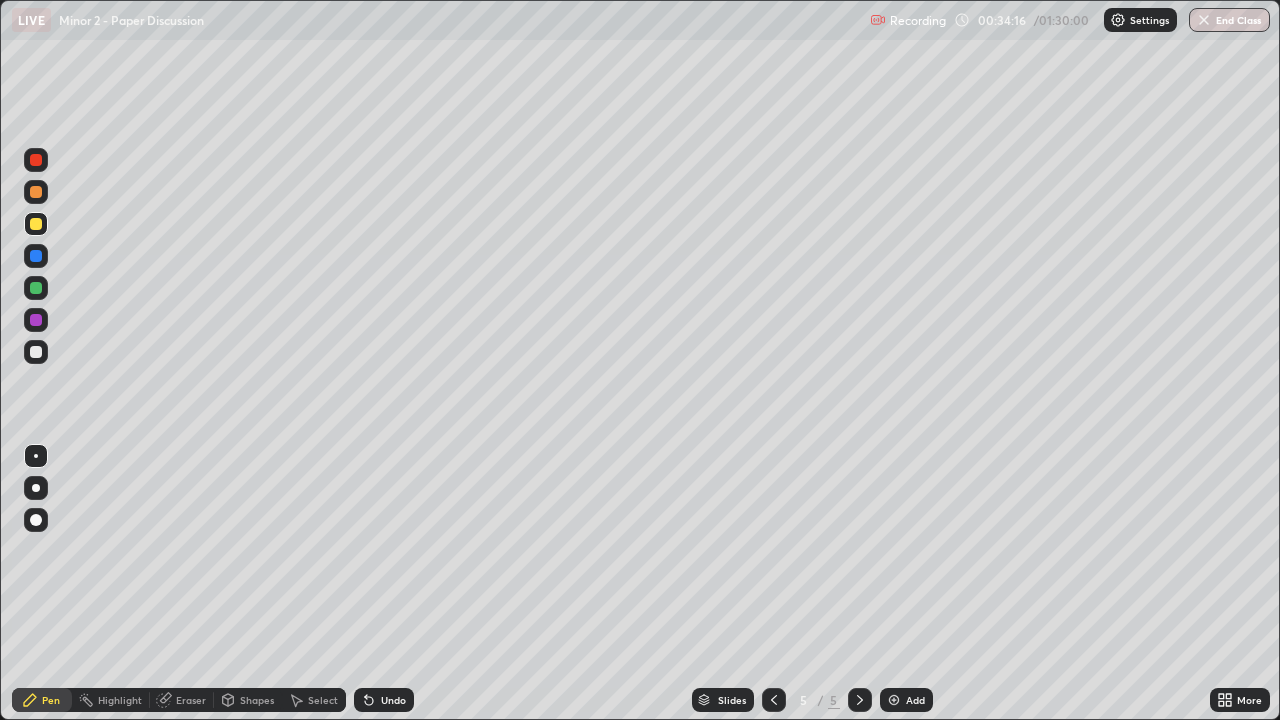 click on "Undo" at bounding box center (393, 700) 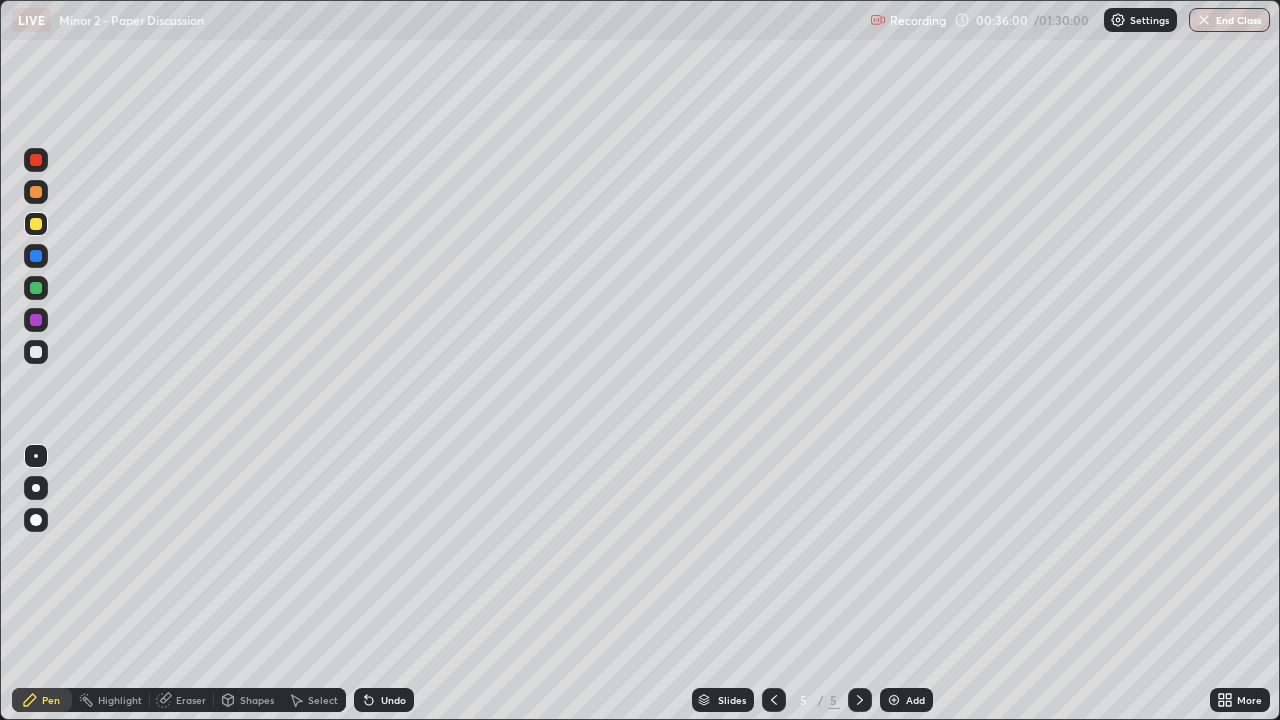 click on "Undo" at bounding box center (393, 700) 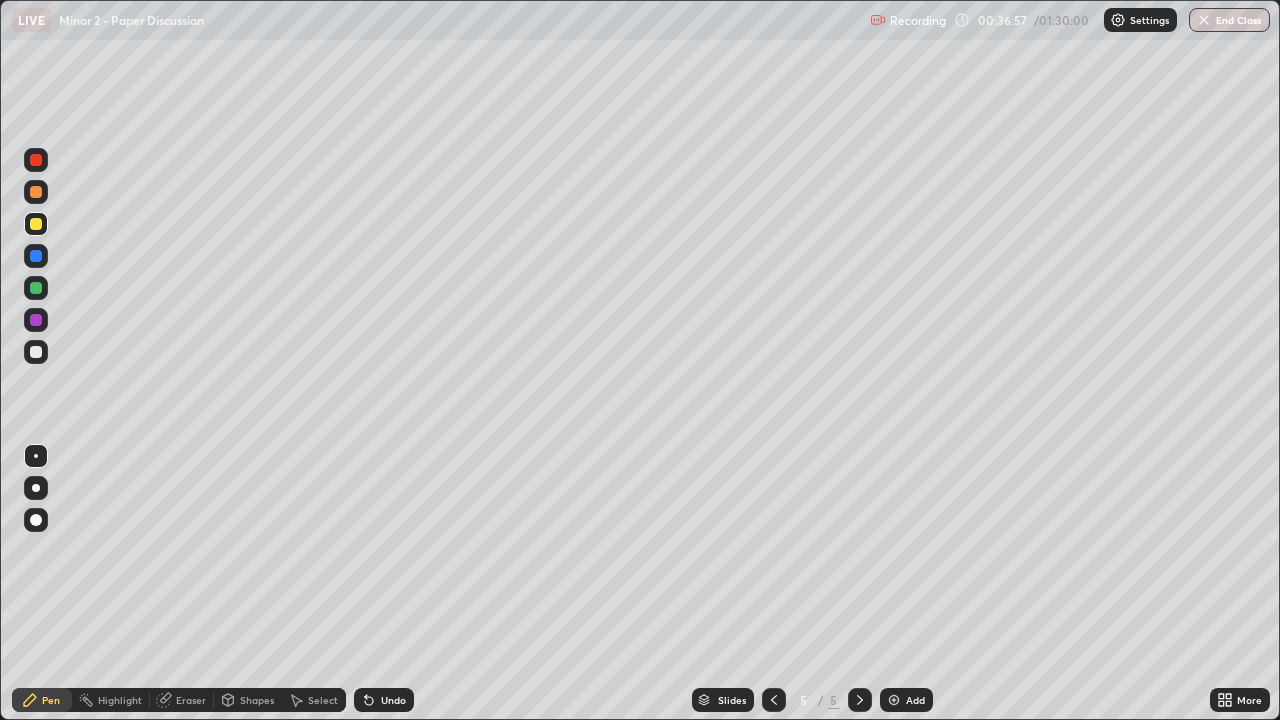 click at bounding box center [36, 192] 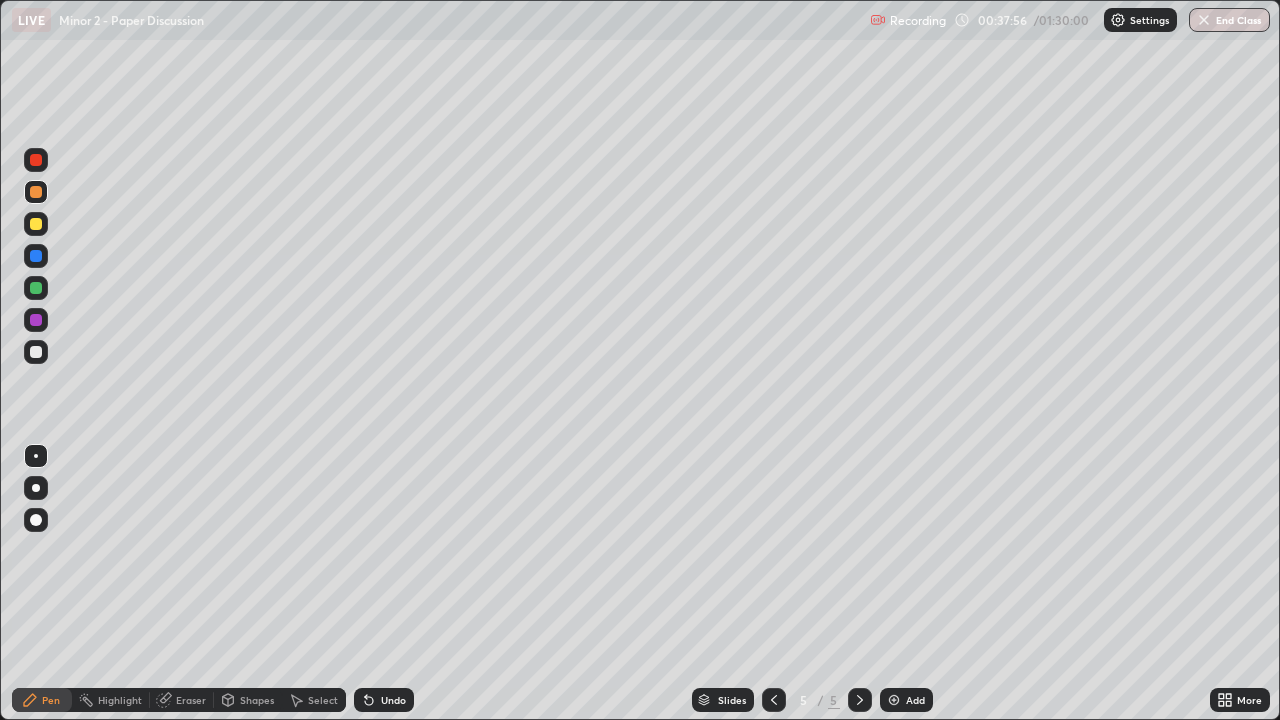 click on "Eraser" at bounding box center [191, 700] 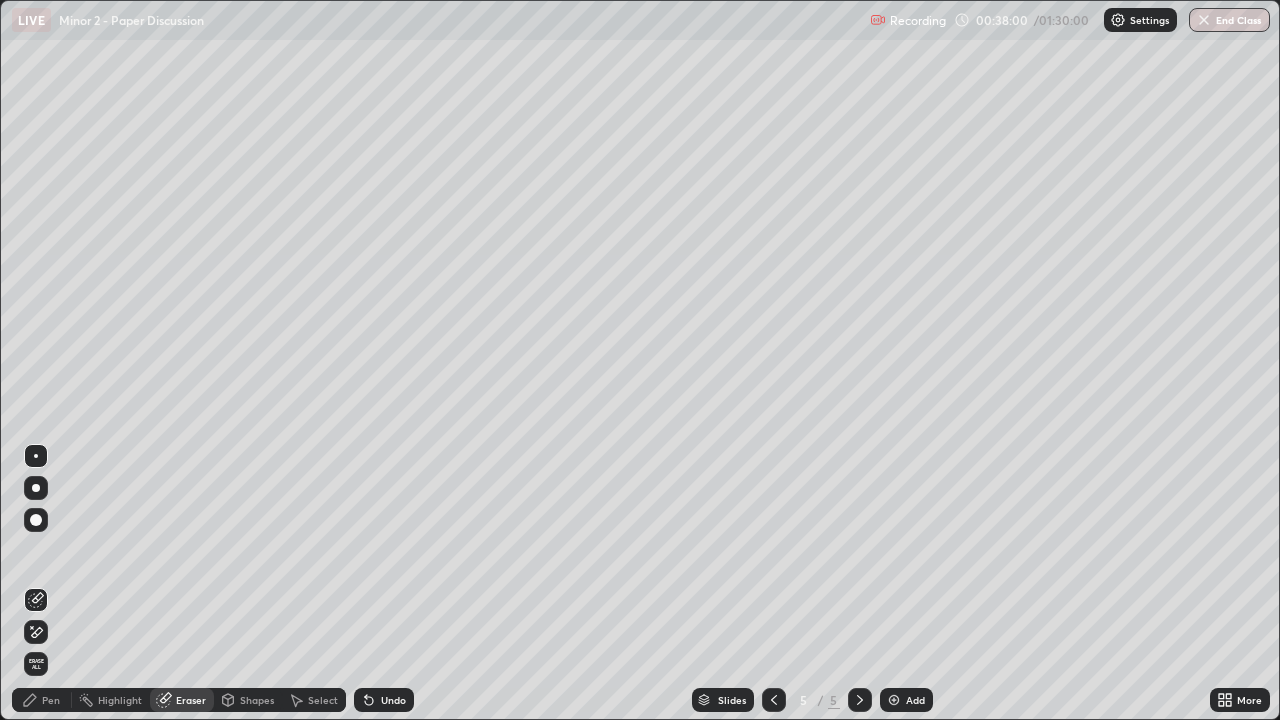 click on "Pen" at bounding box center (51, 700) 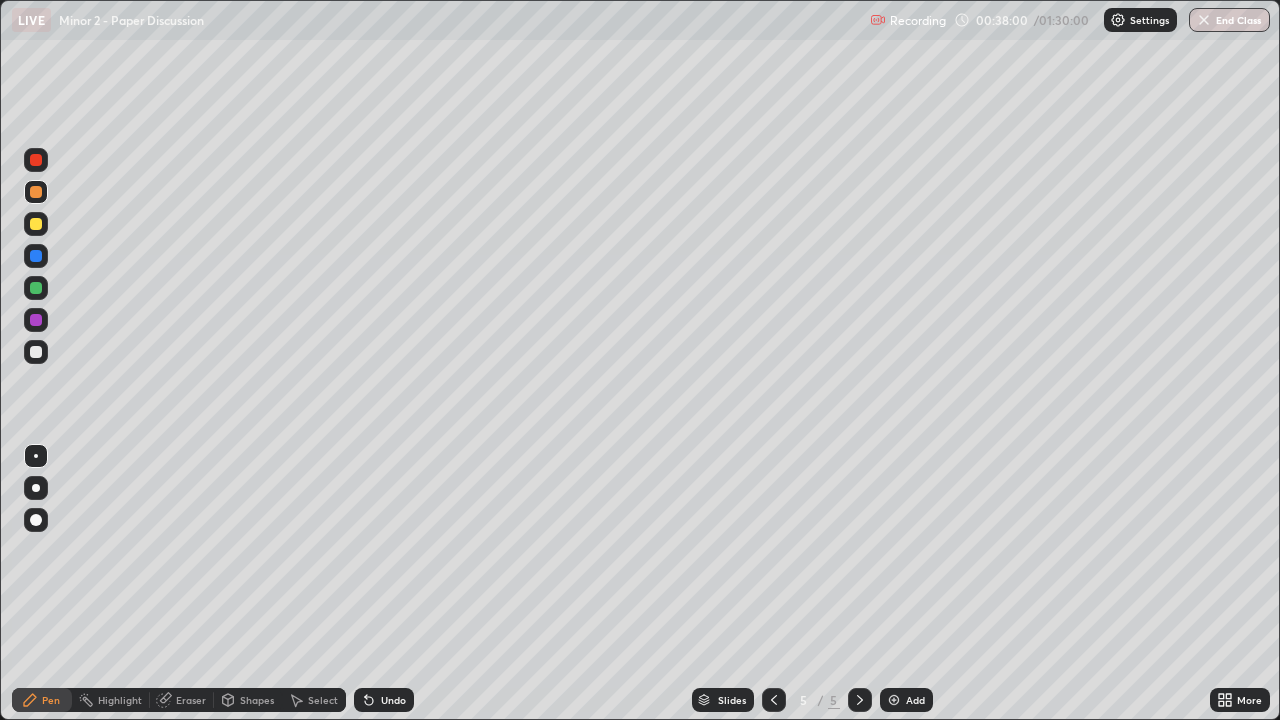 click at bounding box center [36, 352] 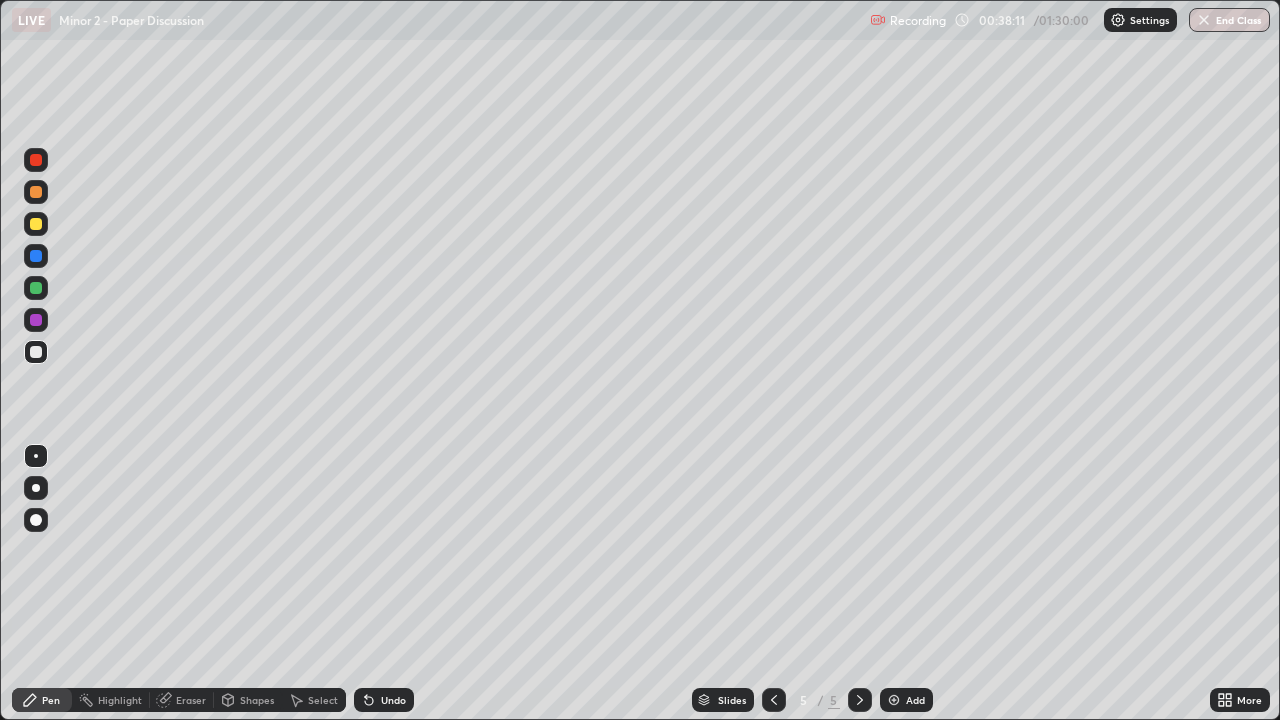 click on "Eraser" at bounding box center (191, 700) 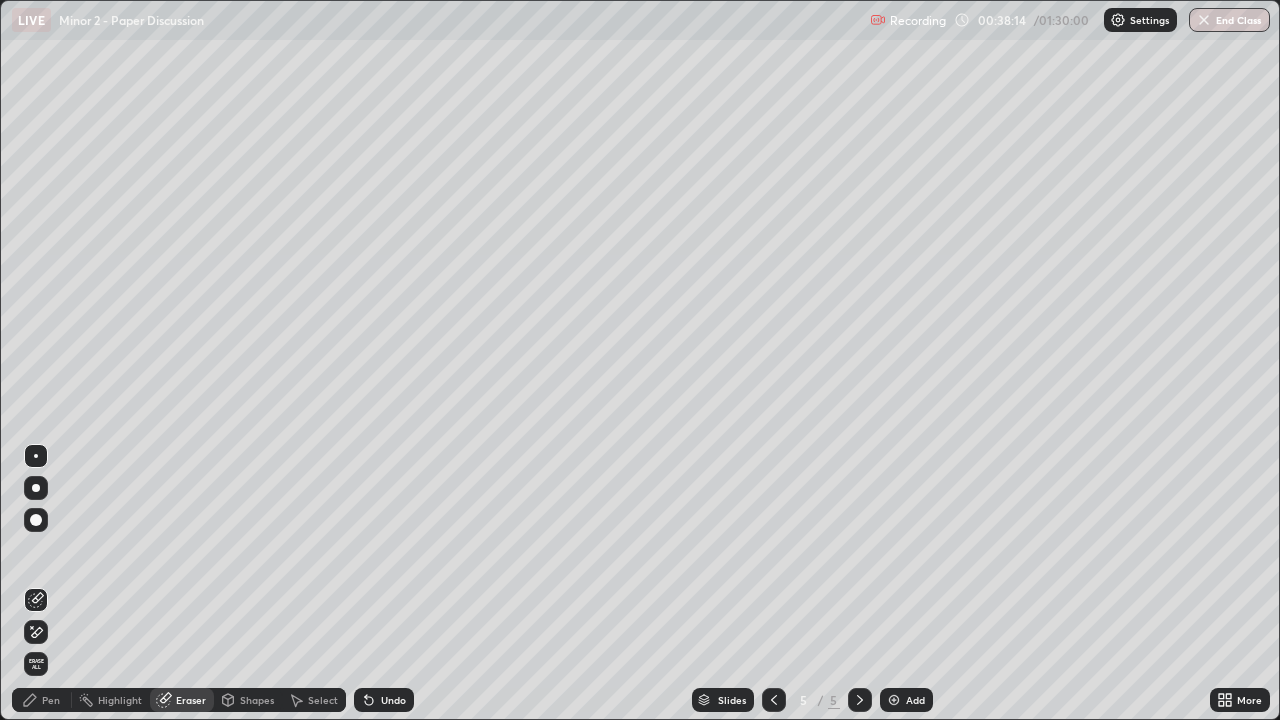 click on "Pen" at bounding box center (51, 700) 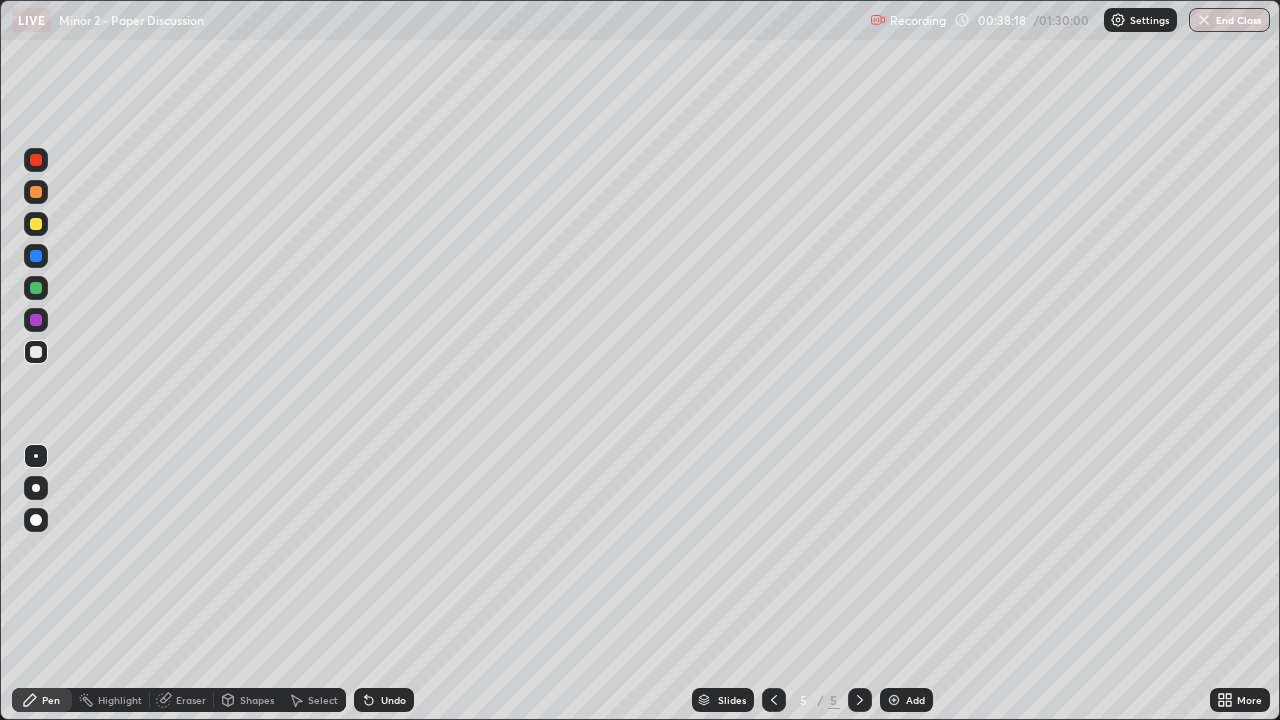 click on "Eraser" at bounding box center (191, 700) 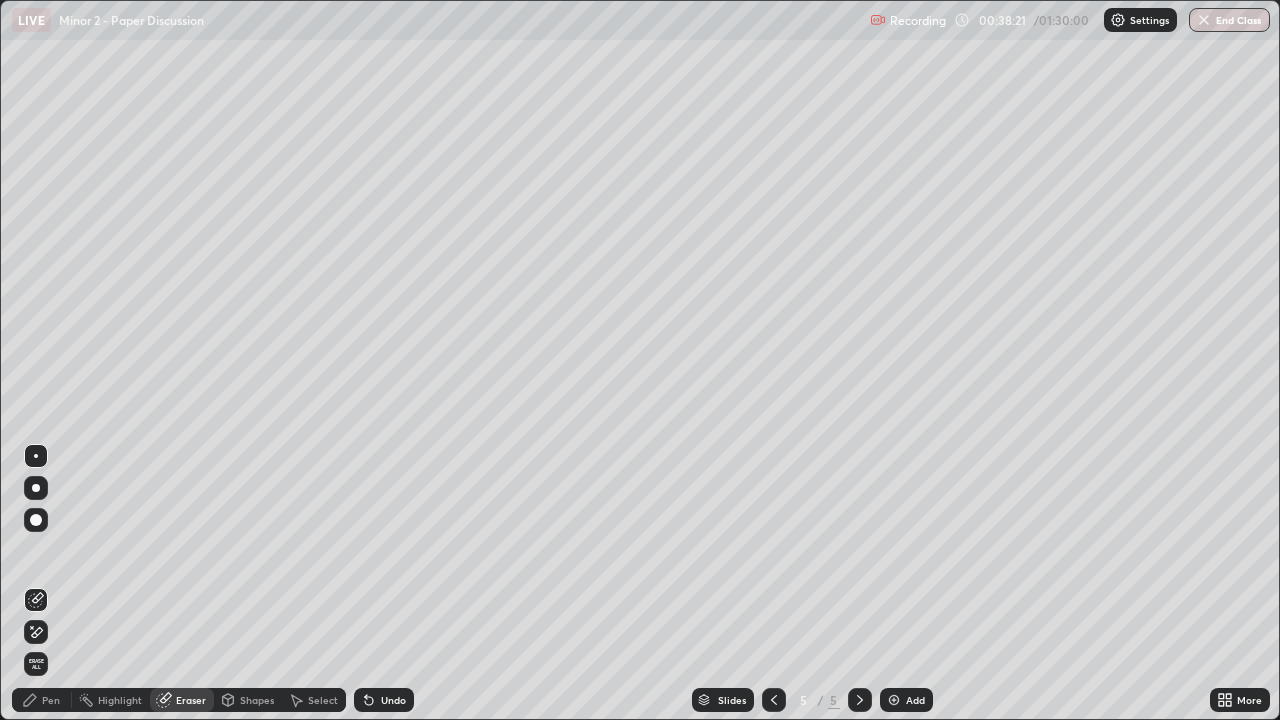 click on "Pen" at bounding box center (51, 700) 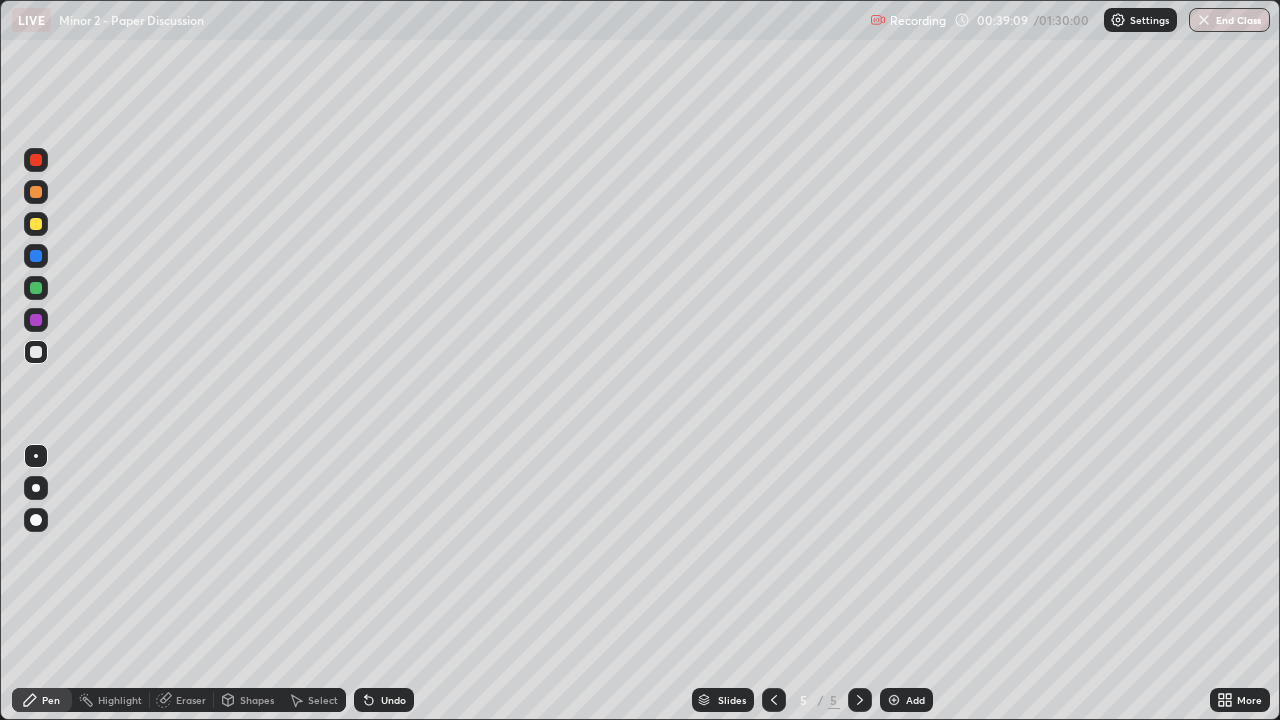click on "Eraser" at bounding box center (191, 700) 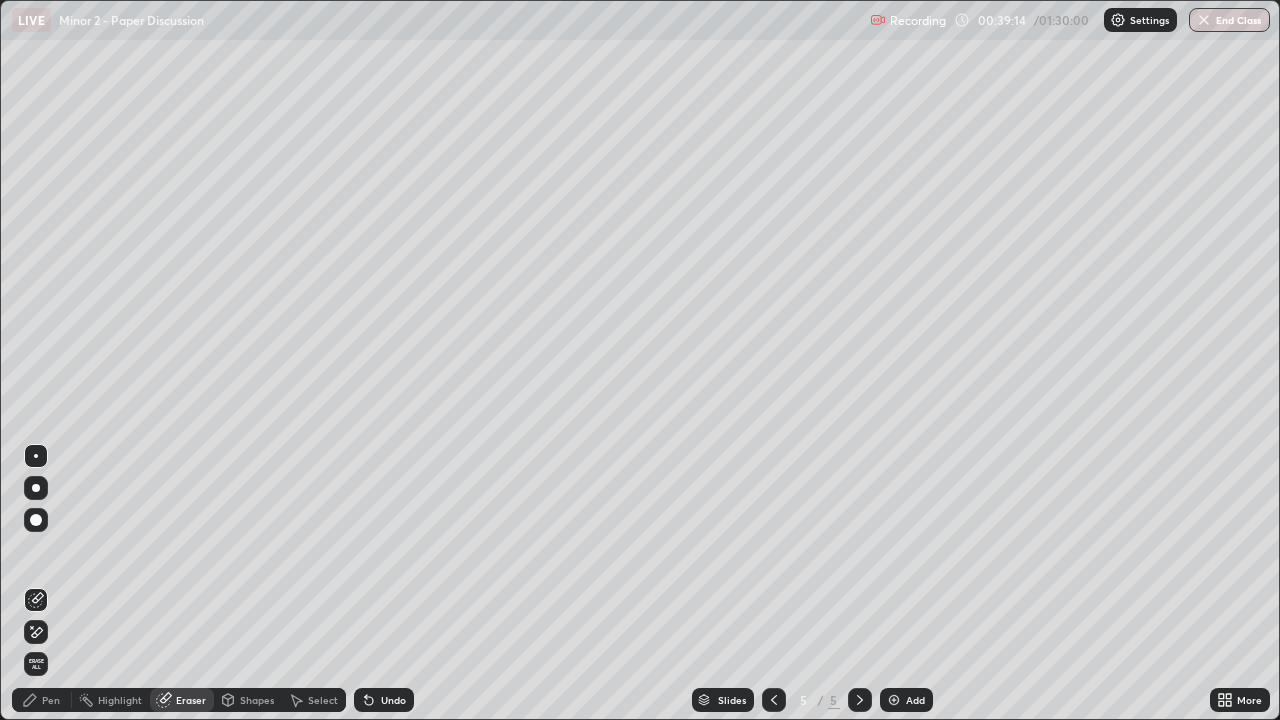 click on "Pen" at bounding box center [42, 700] 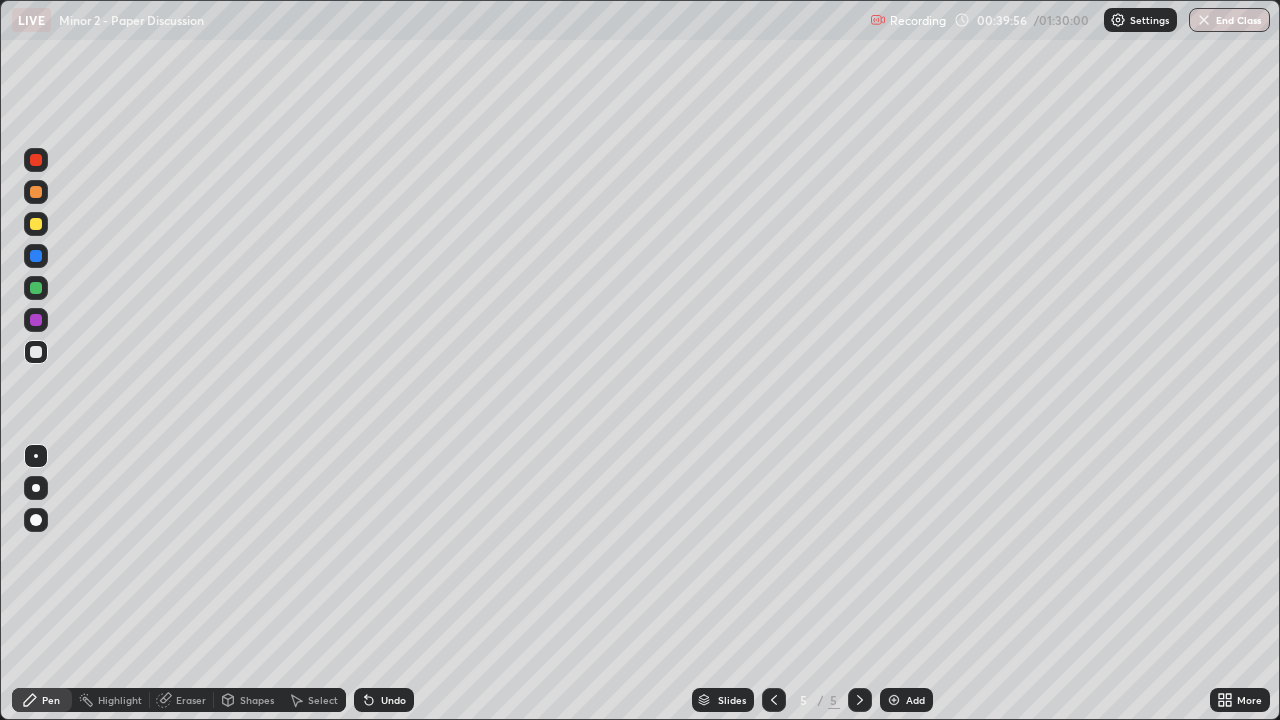 click on "Eraser" at bounding box center [191, 700] 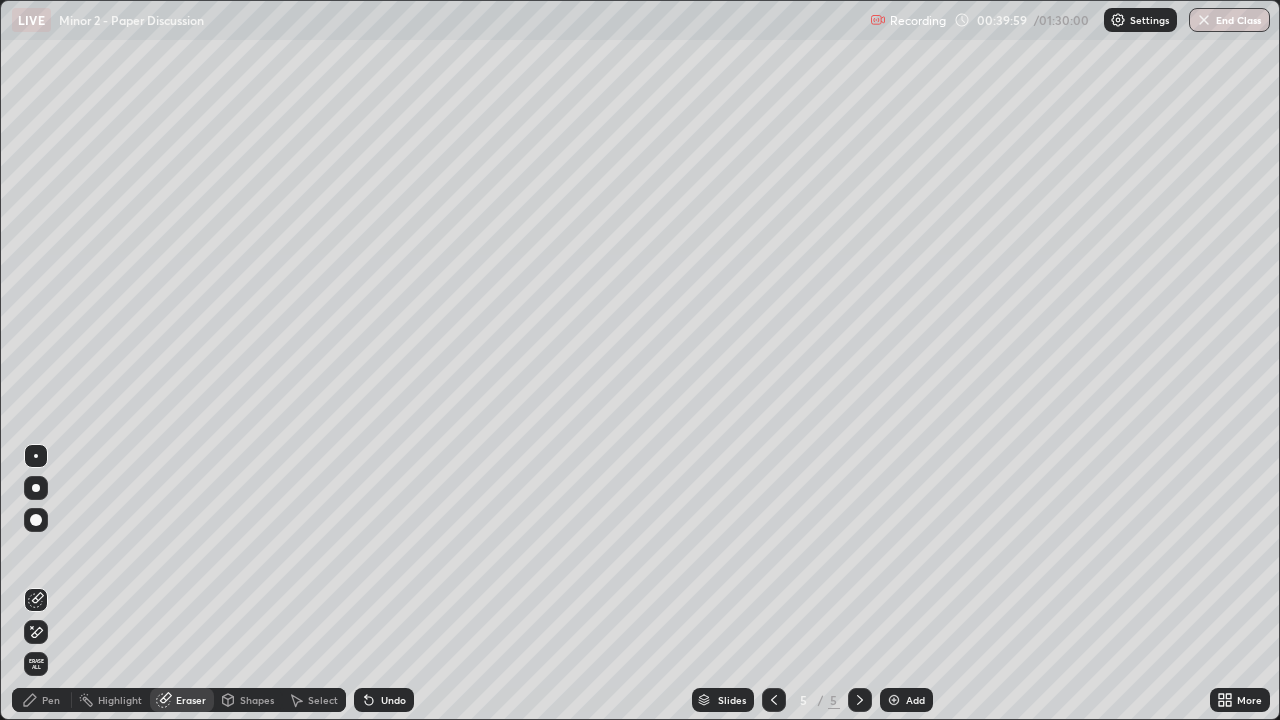 click on "Pen" at bounding box center (51, 700) 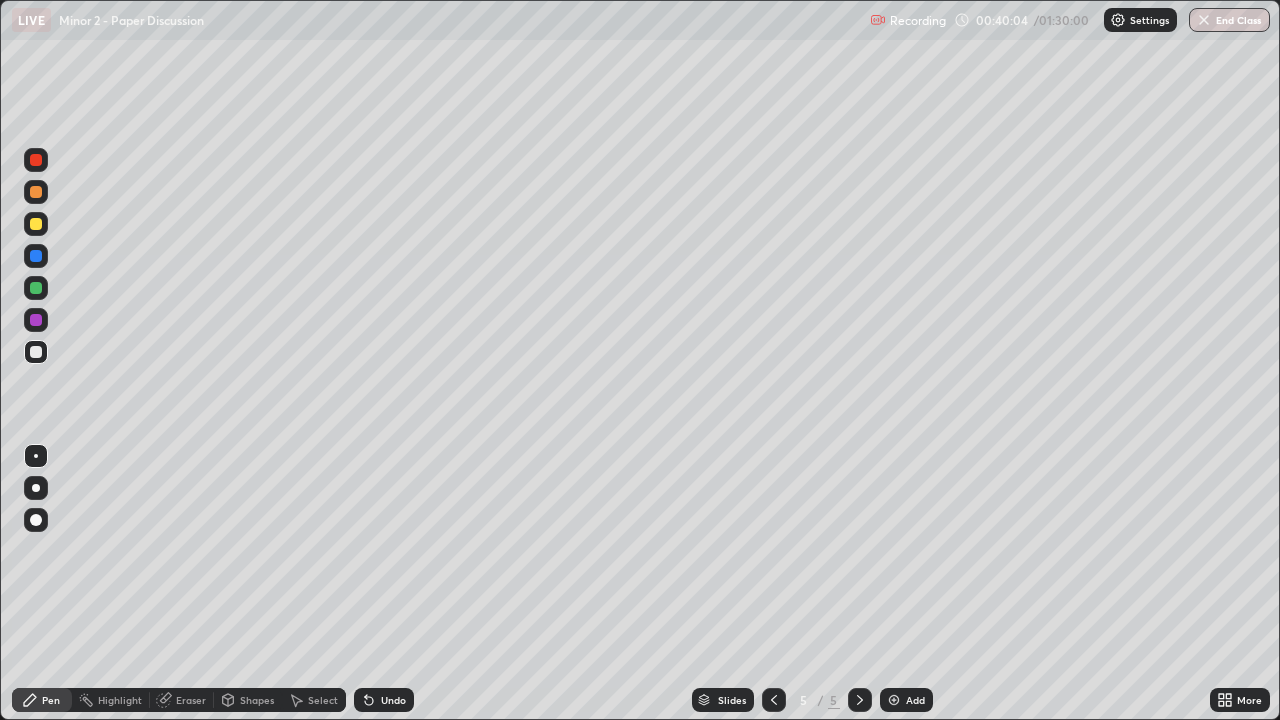 click on "Undo" at bounding box center [384, 700] 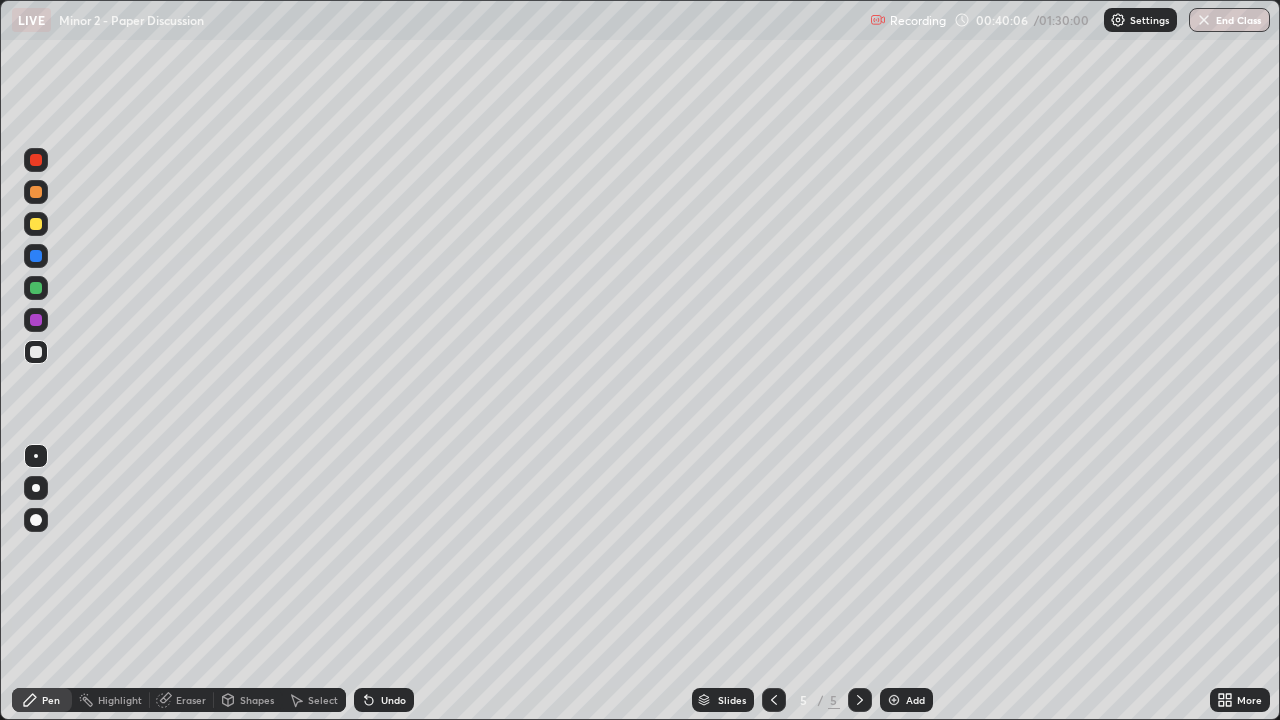 click on "Undo" at bounding box center (384, 700) 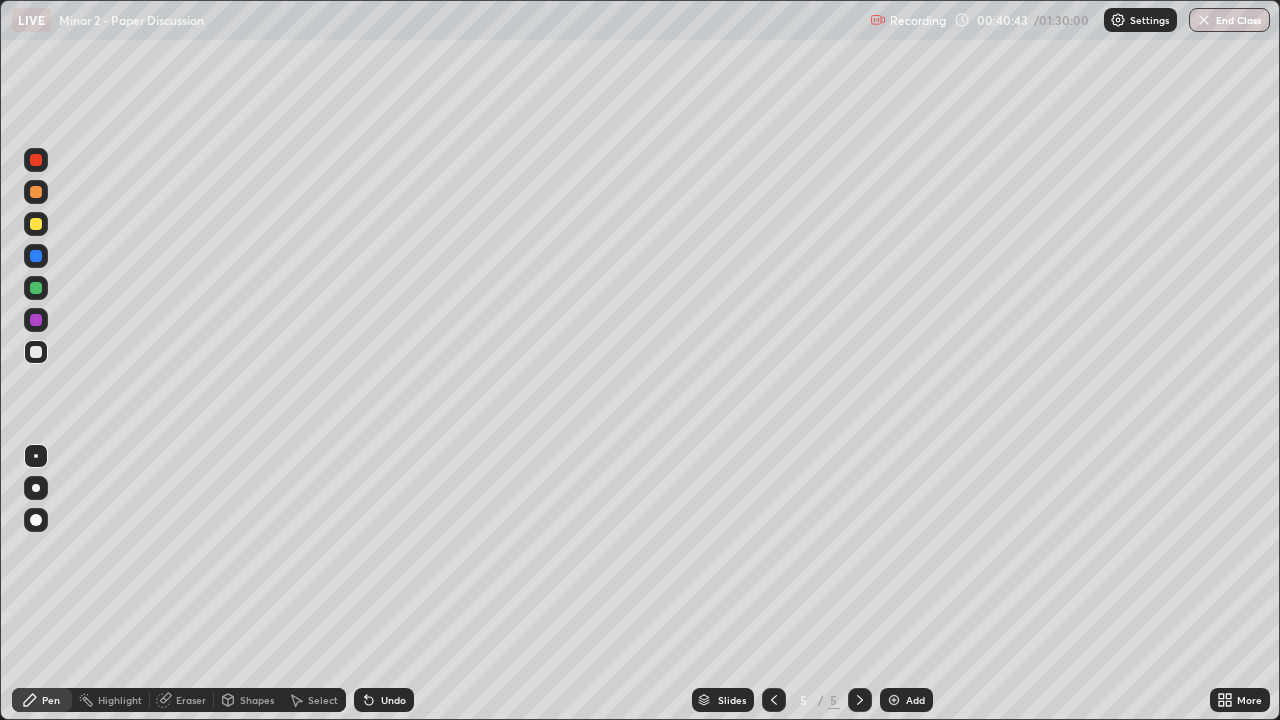 click at bounding box center (36, 288) 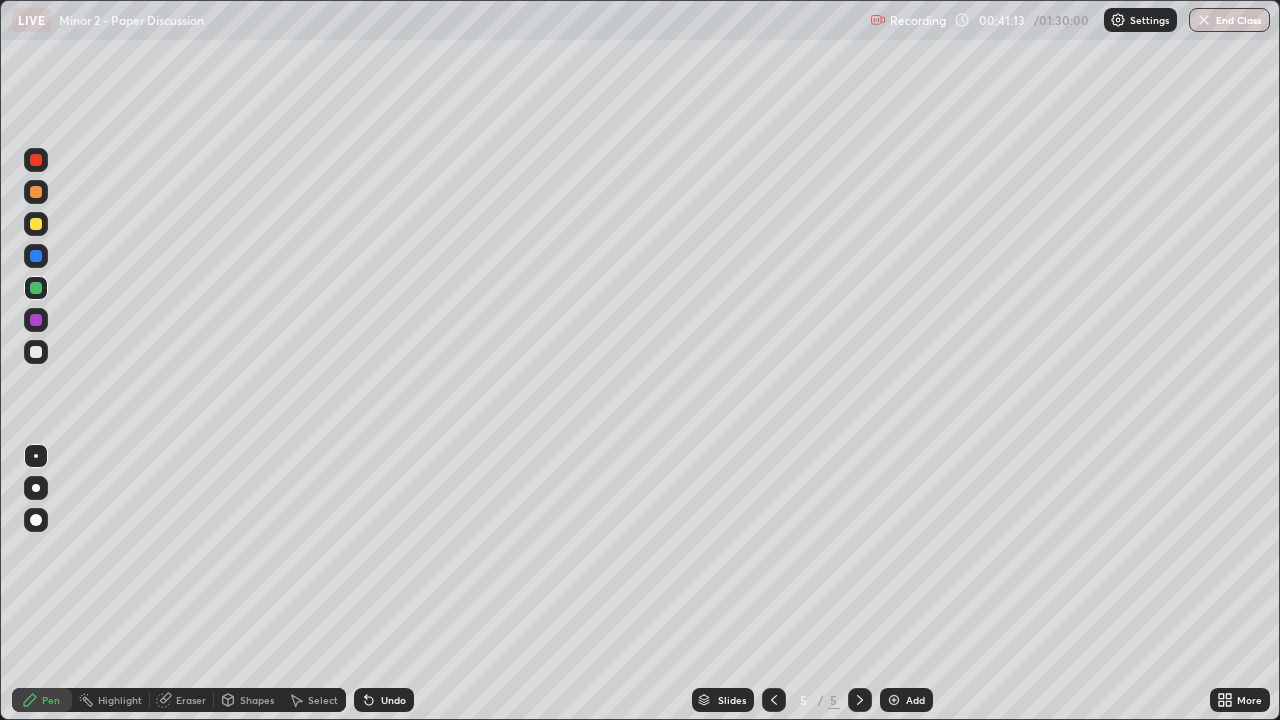 click at bounding box center [36, 224] 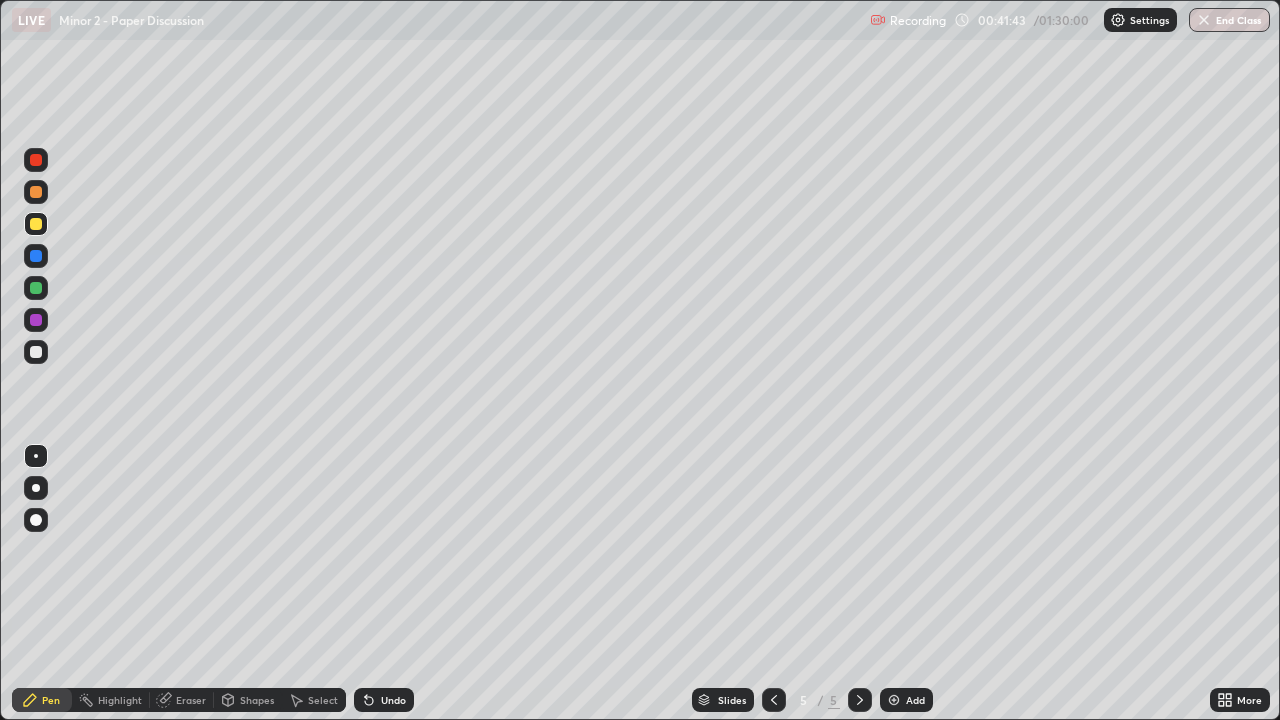 click on "Add" at bounding box center [906, 700] 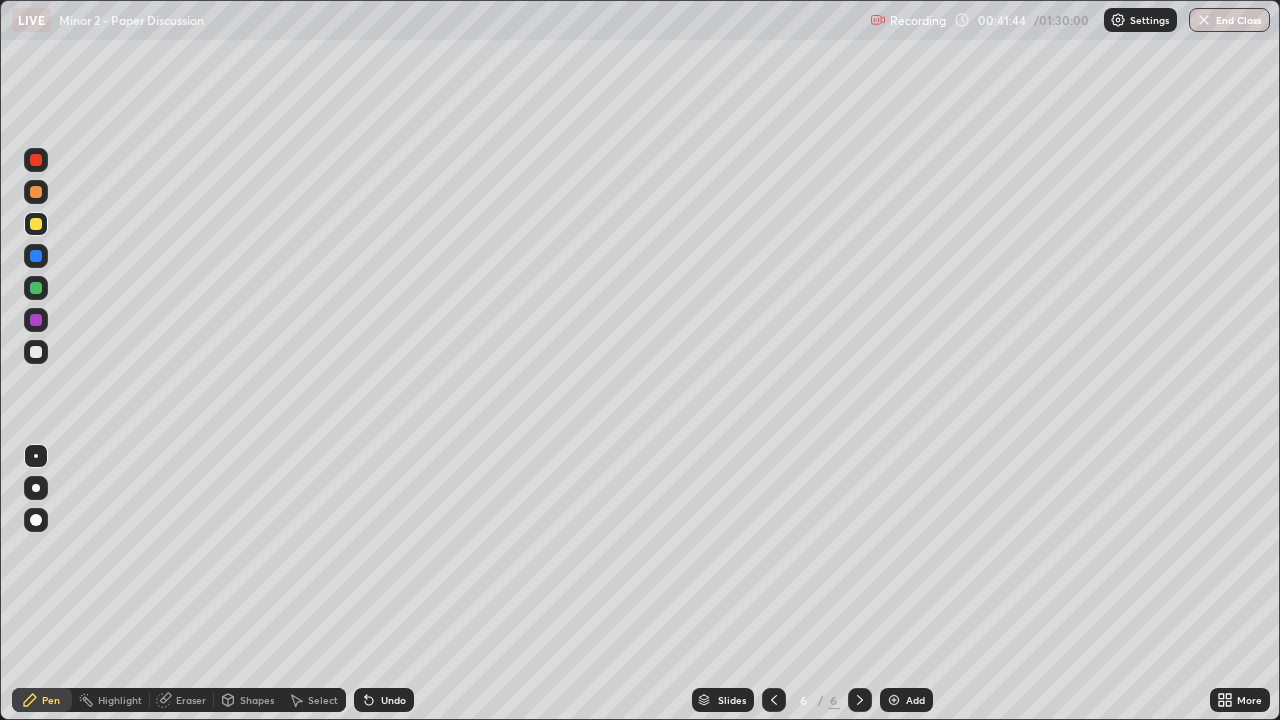 click at bounding box center [36, 352] 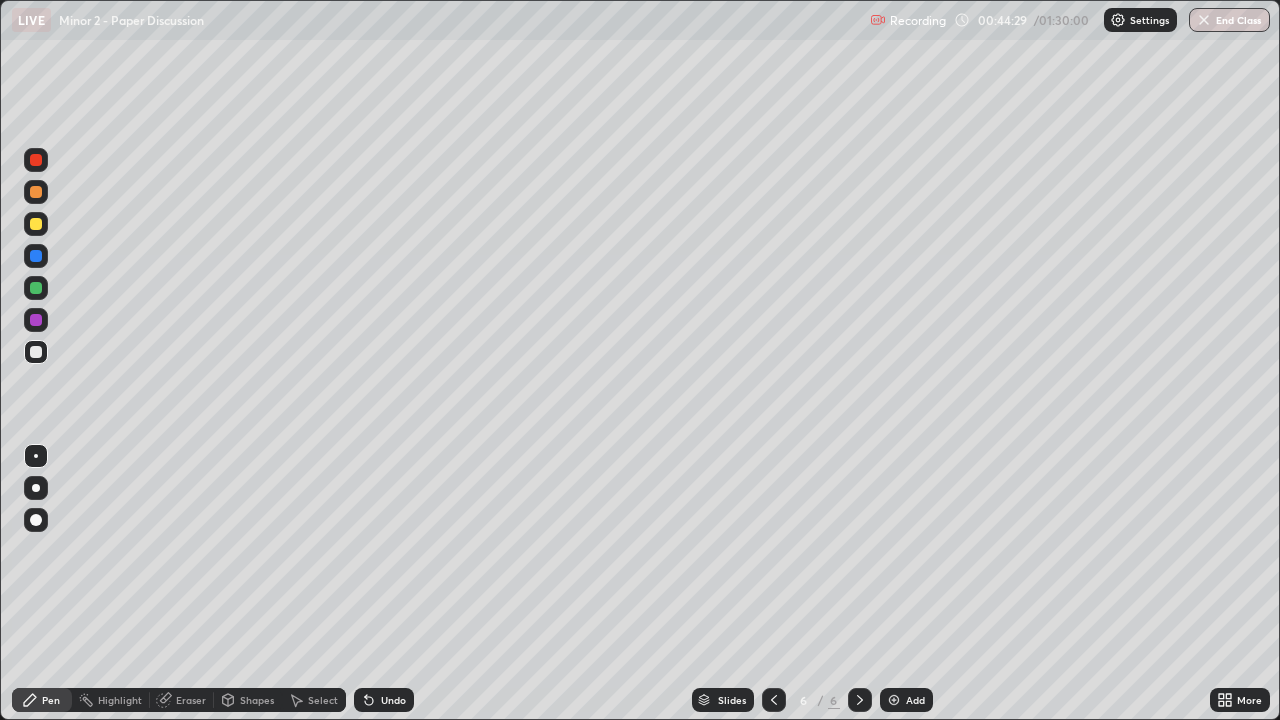 click at bounding box center [36, 224] 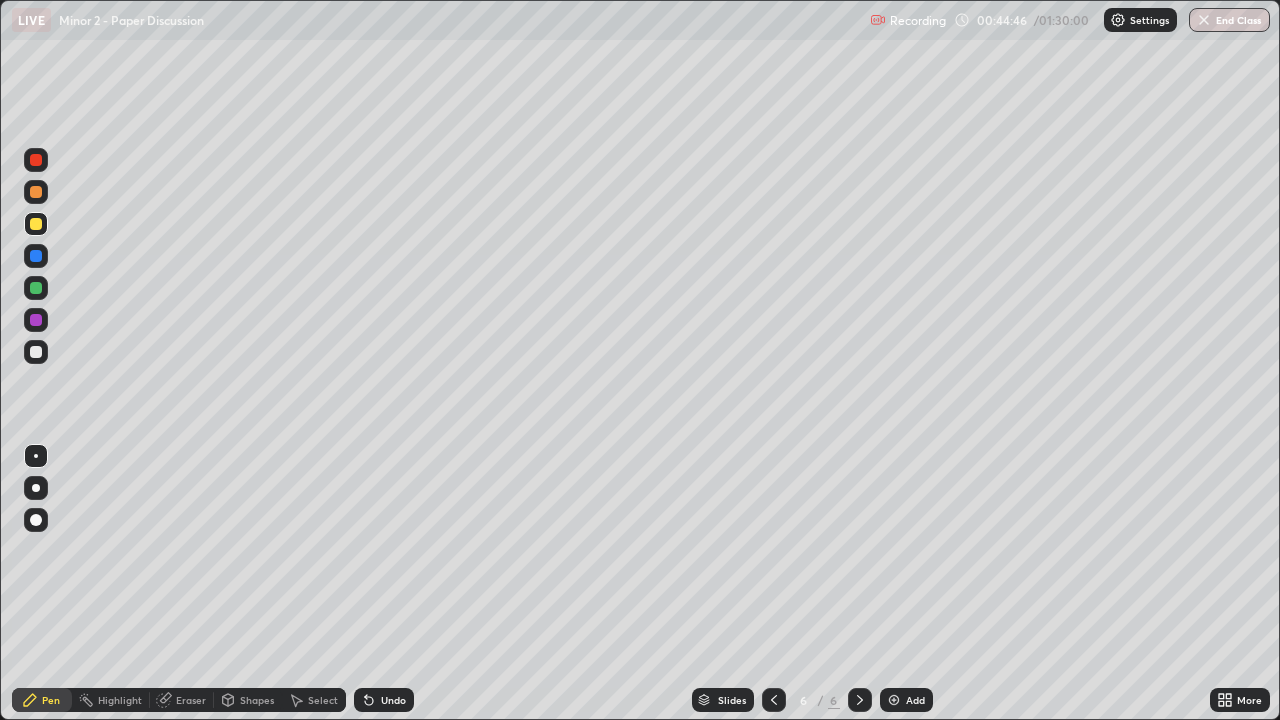 click at bounding box center (36, 288) 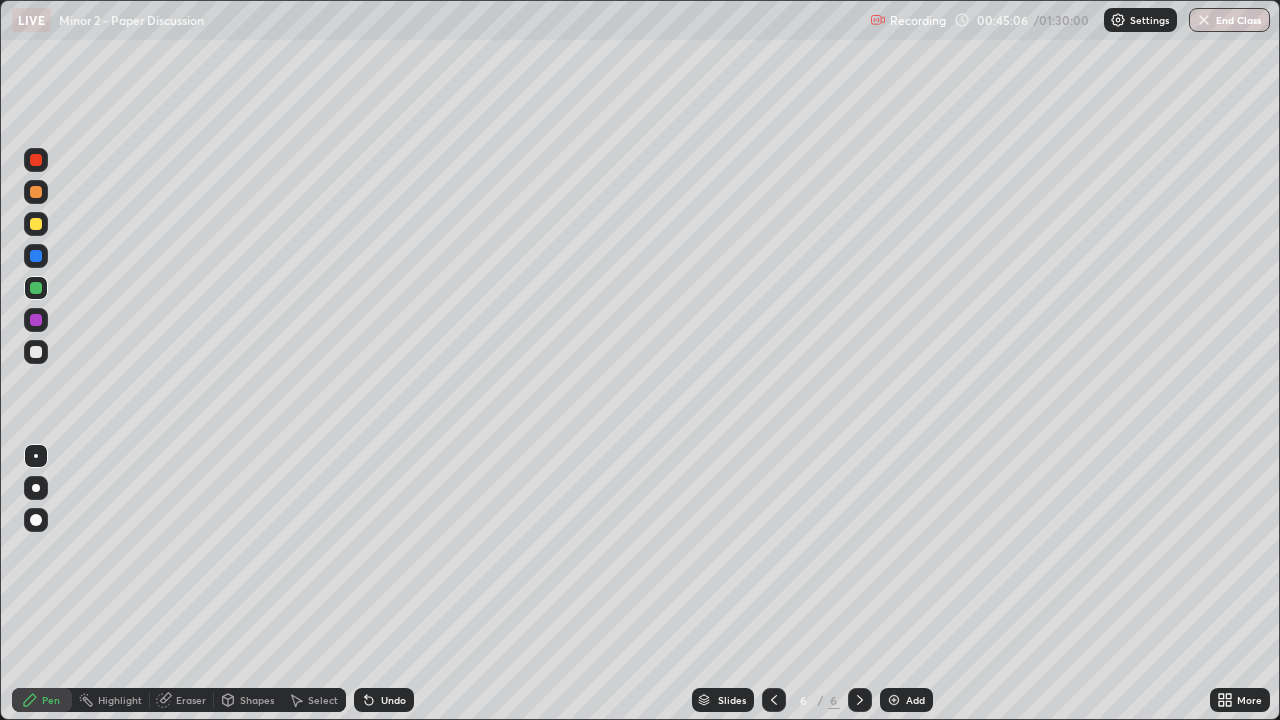 click at bounding box center [36, 192] 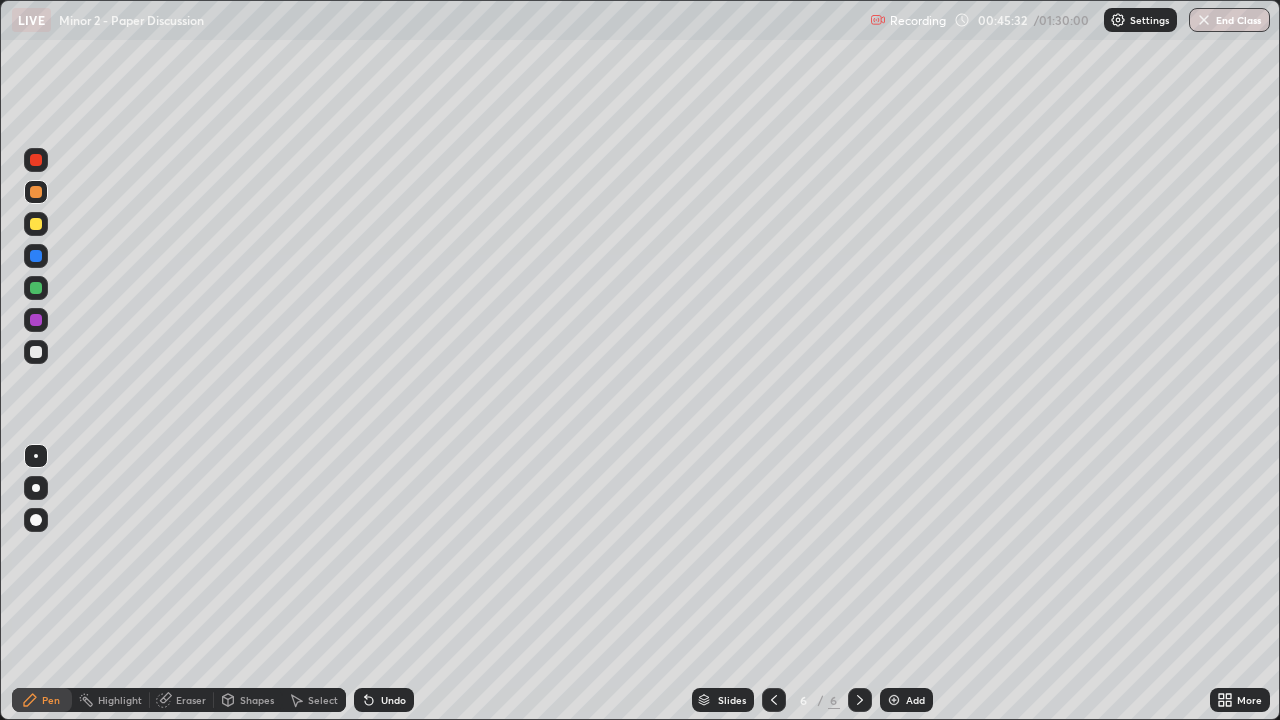 click on "Undo" at bounding box center [393, 700] 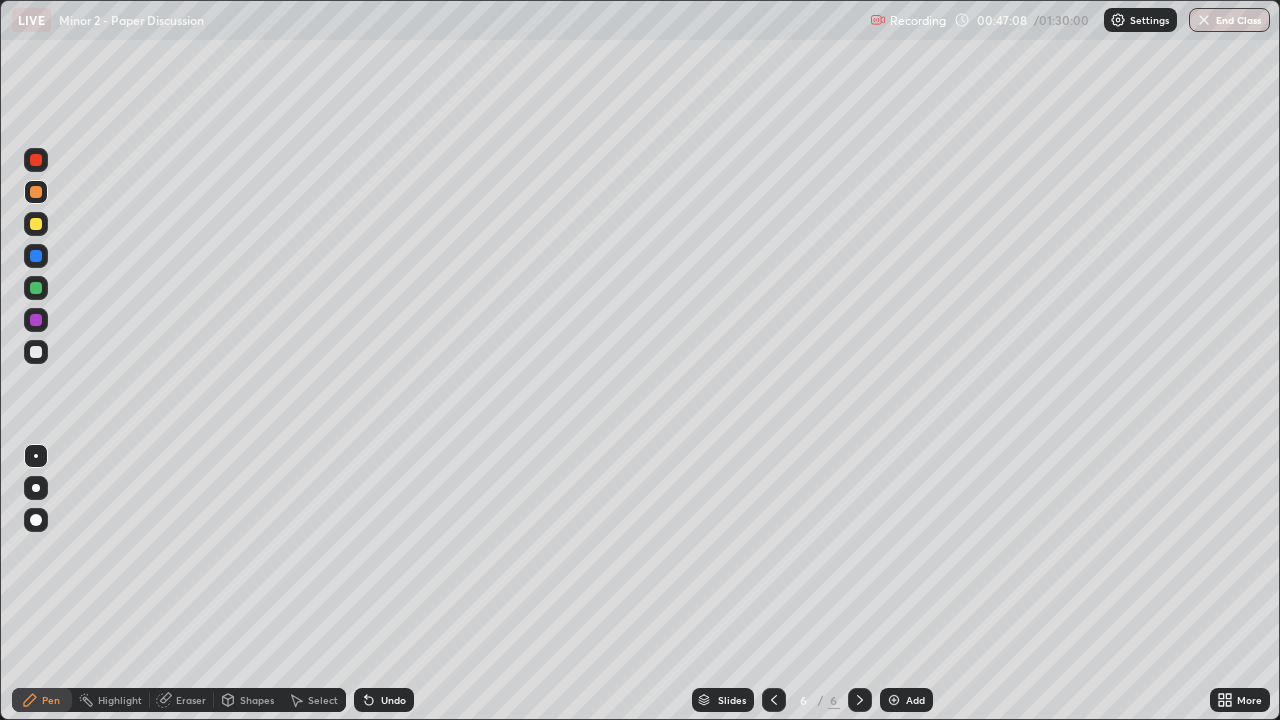 click on "Eraser" at bounding box center [191, 700] 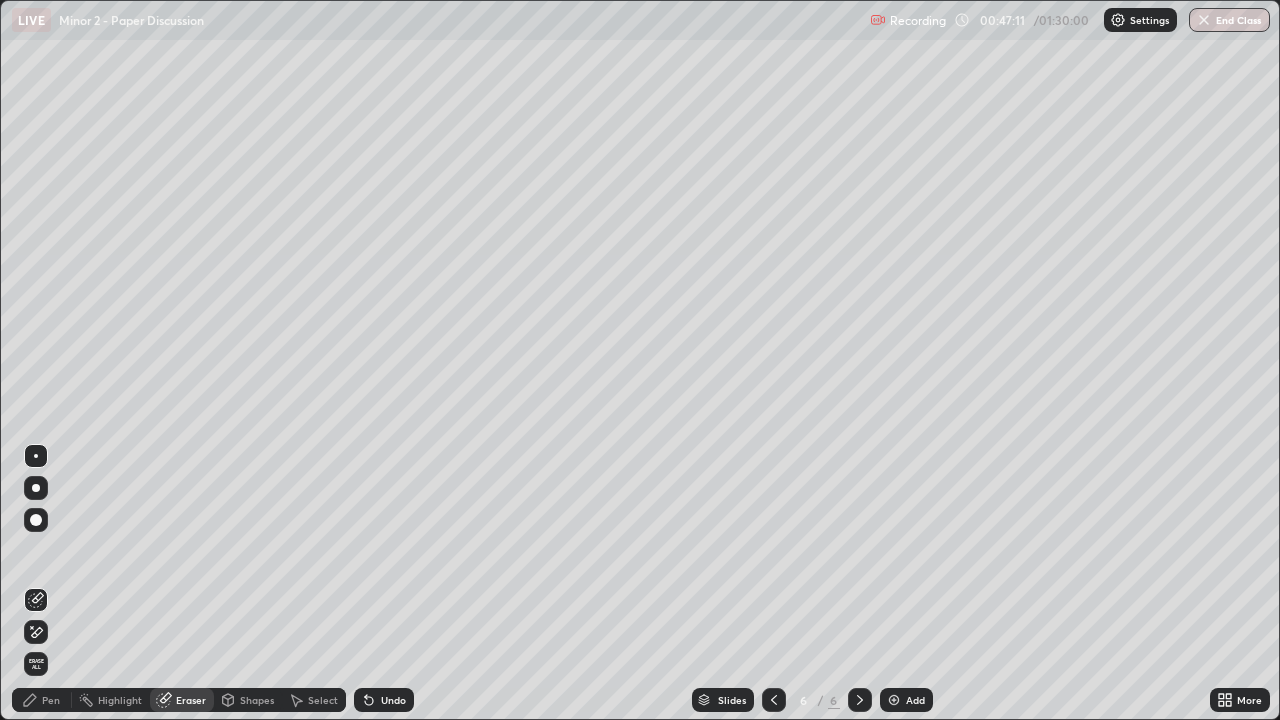 click 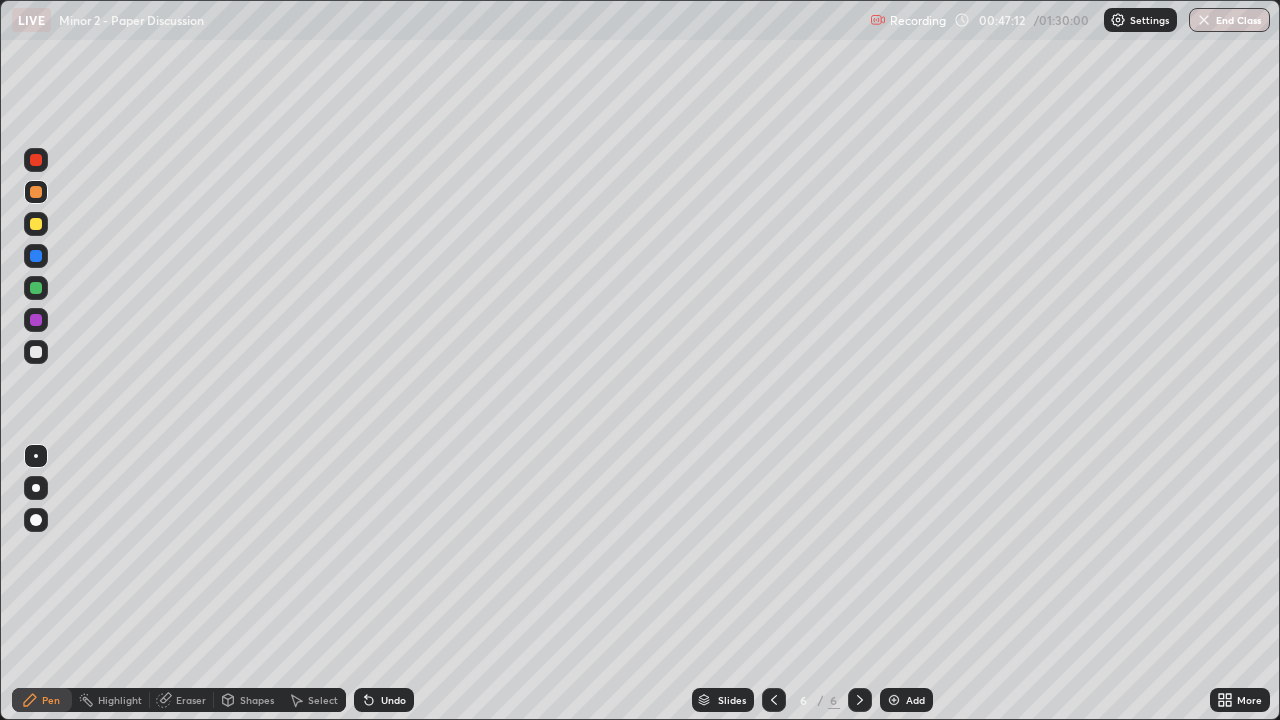 click at bounding box center (36, 288) 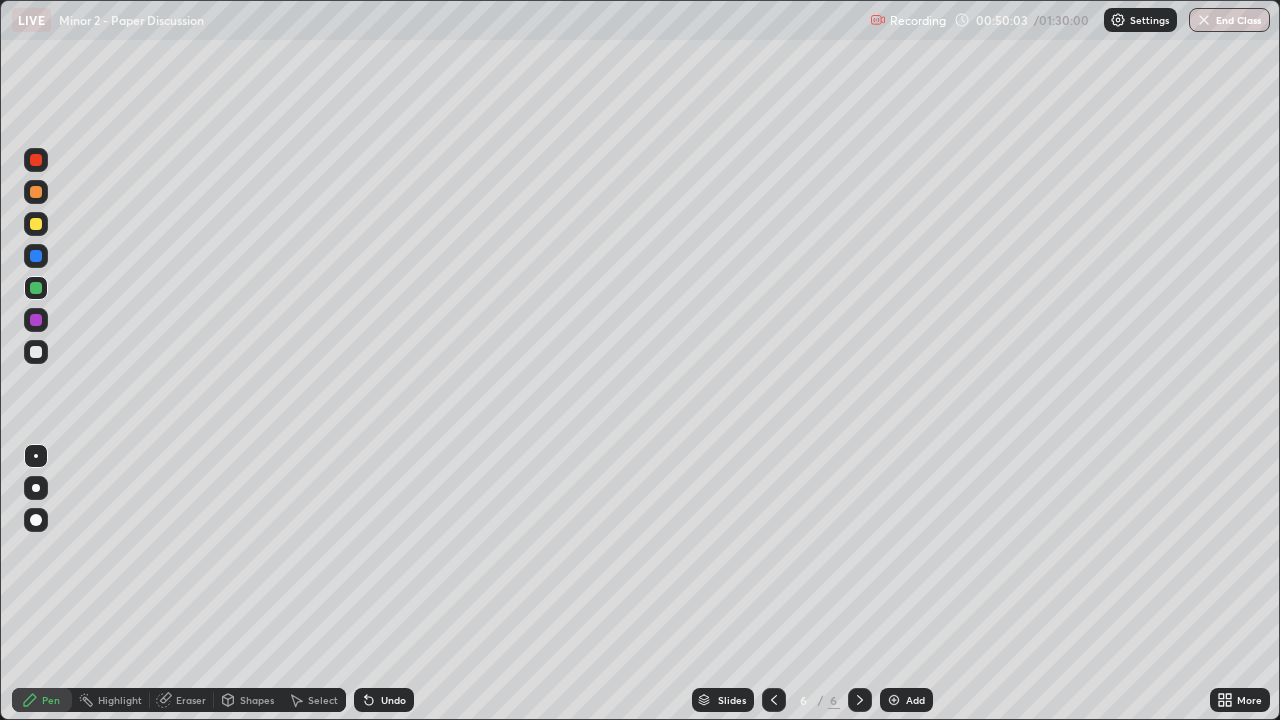click at bounding box center [36, 352] 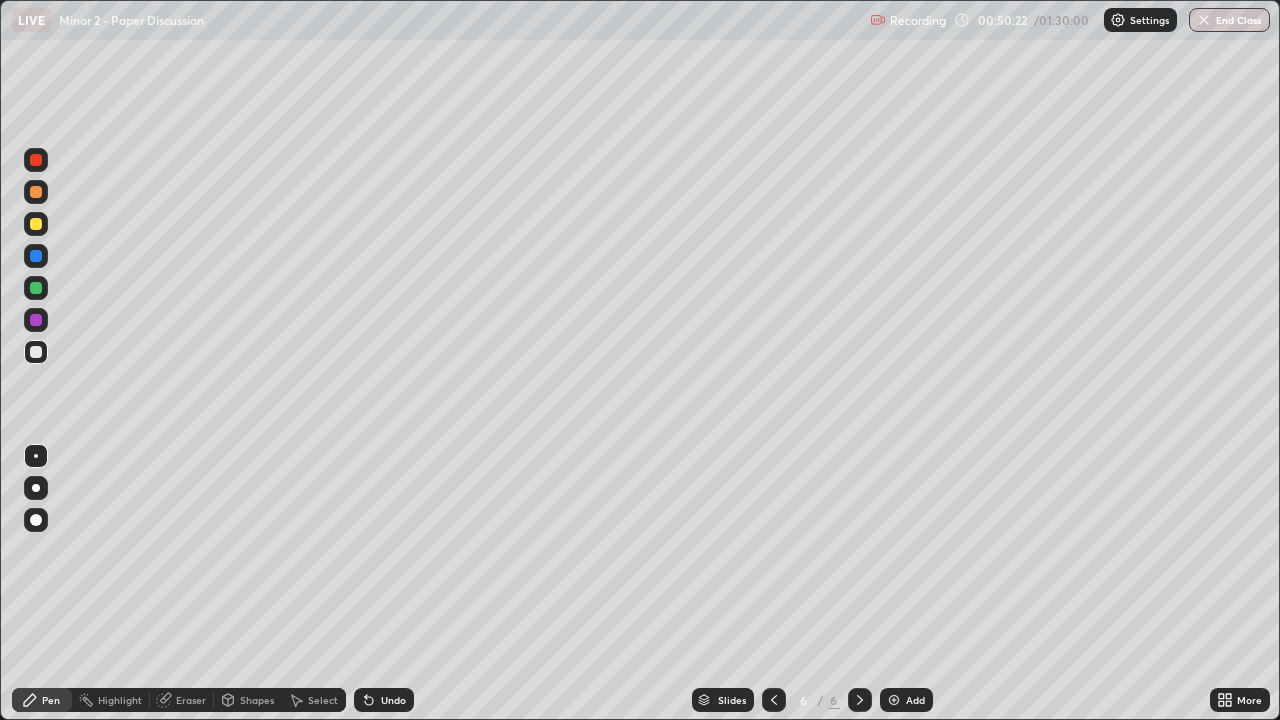 click on "Undo" at bounding box center (393, 700) 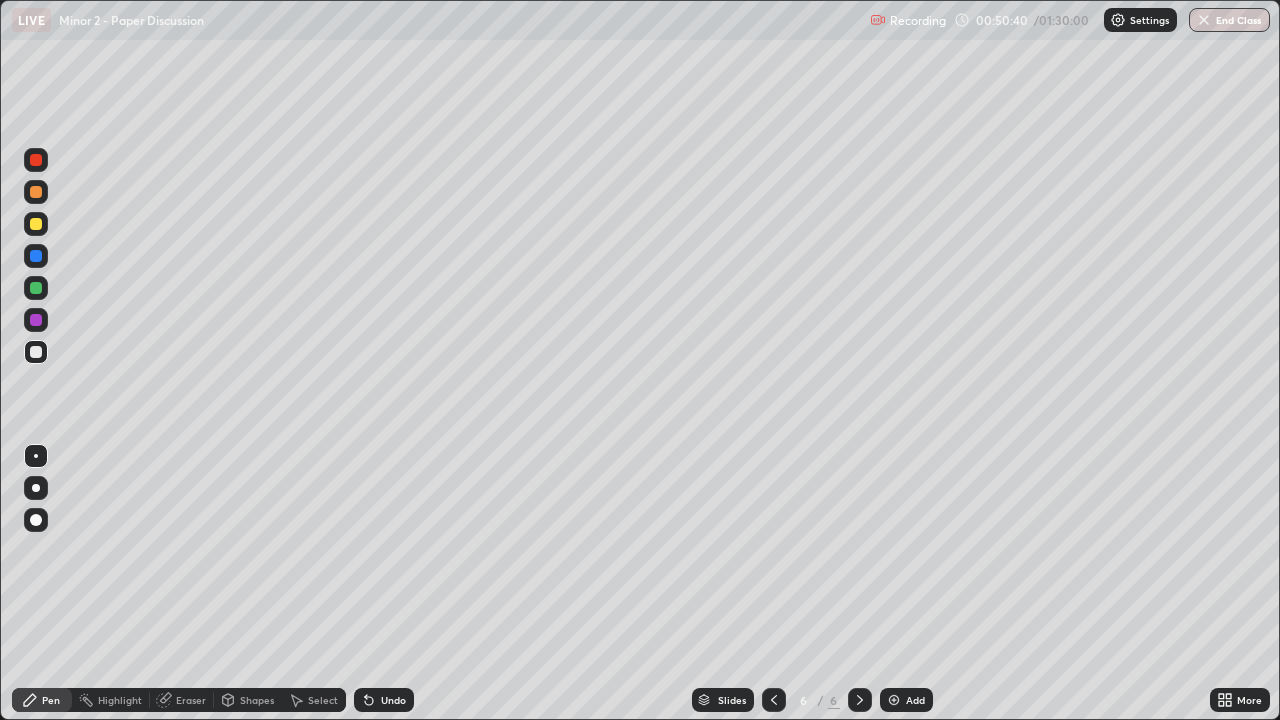click on "Undo" at bounding box center [393, 700] 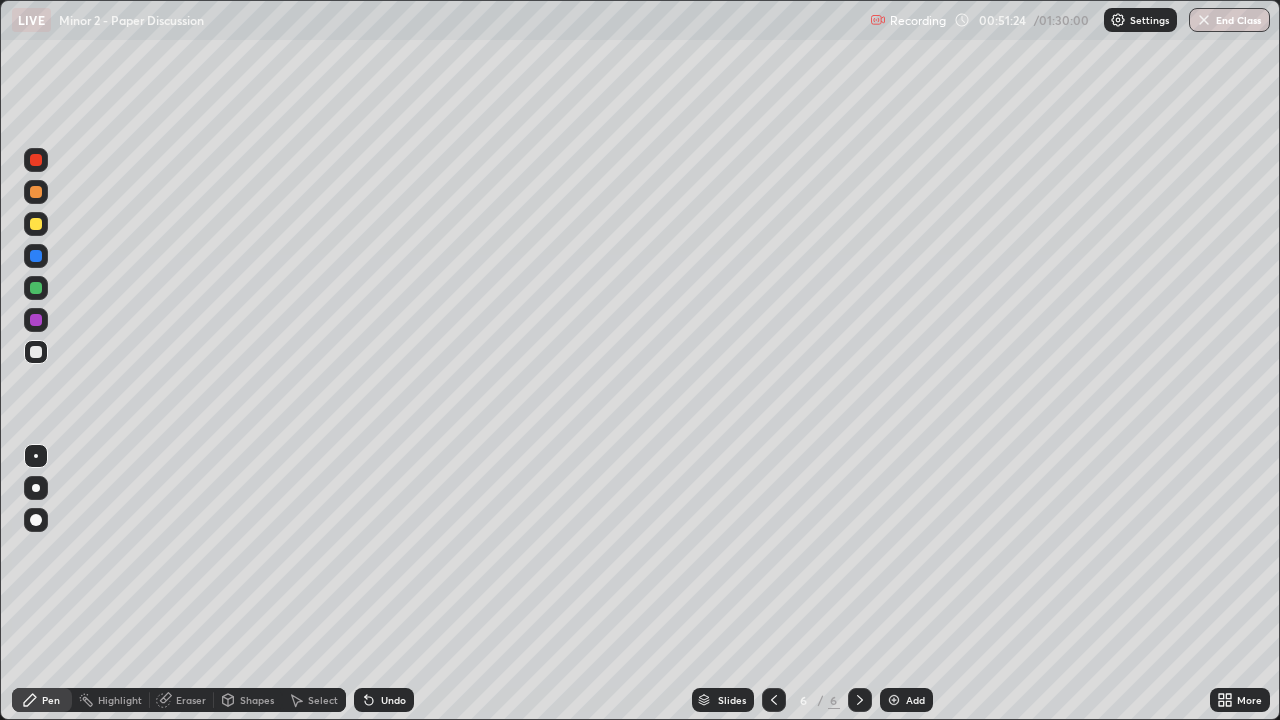 click on "Add" at bounding box center [906, 700] 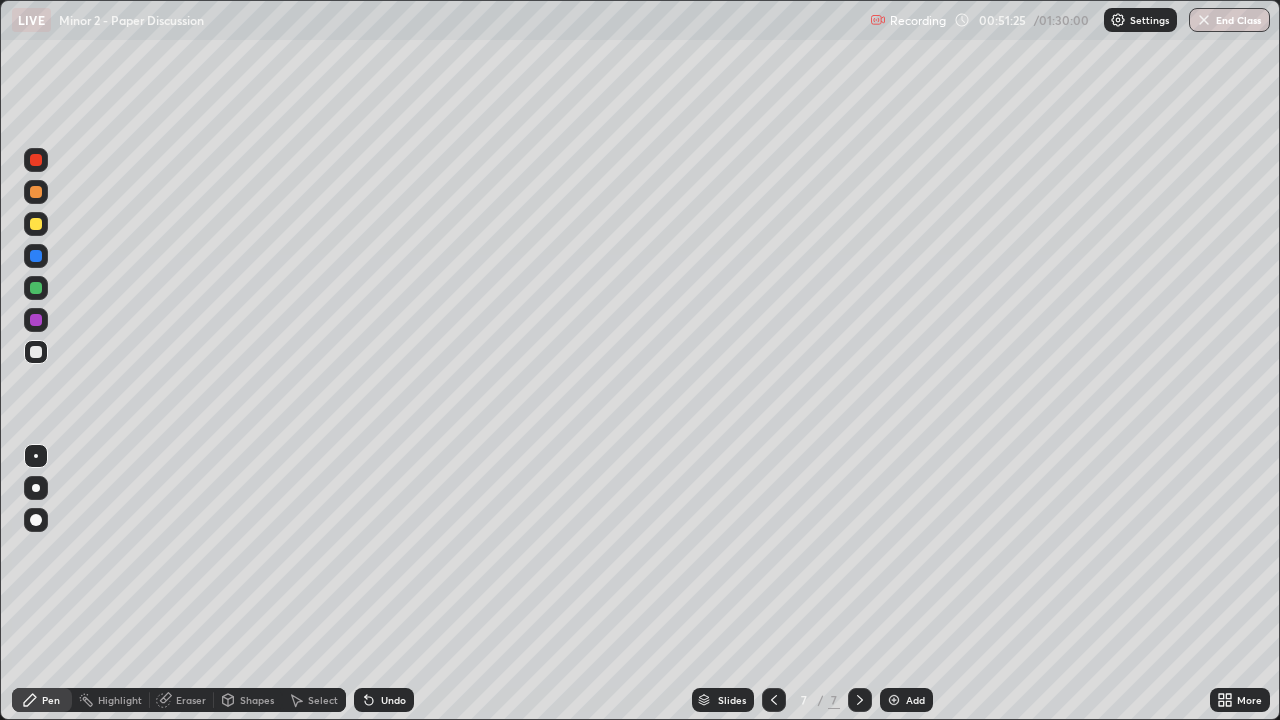click at bounding box center [36, 224] 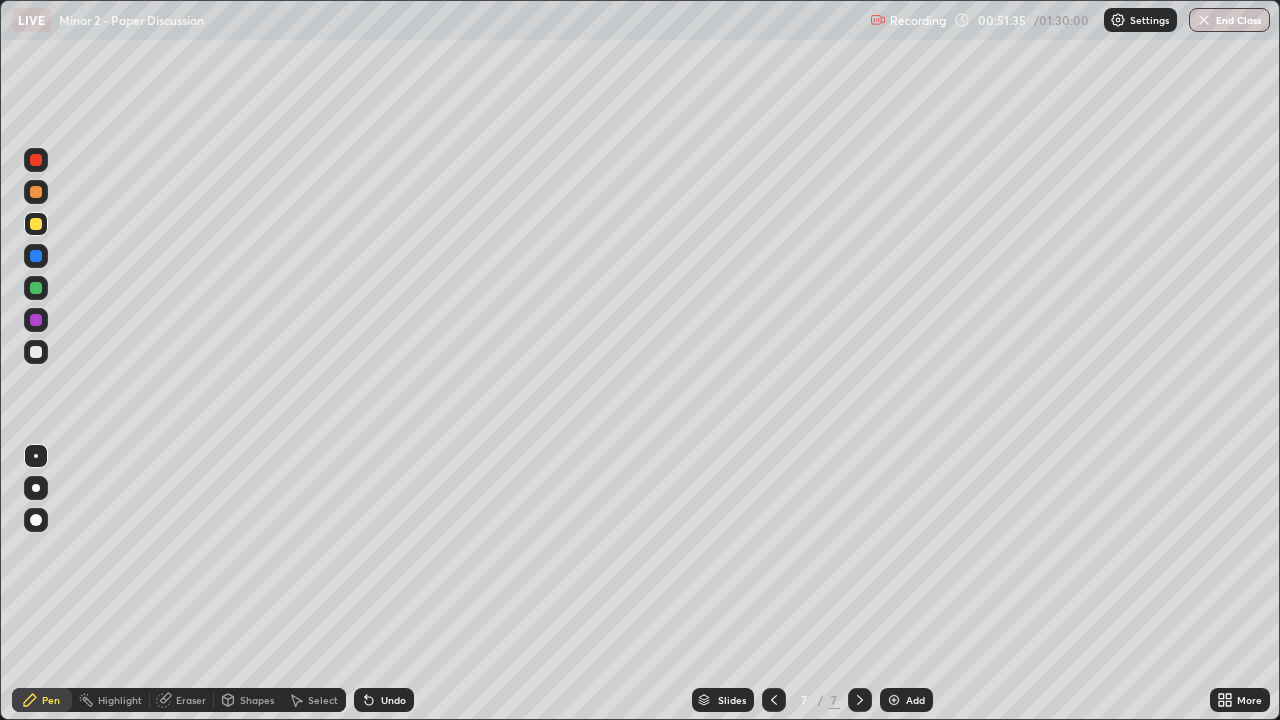 click at bounding box center (36, 288) 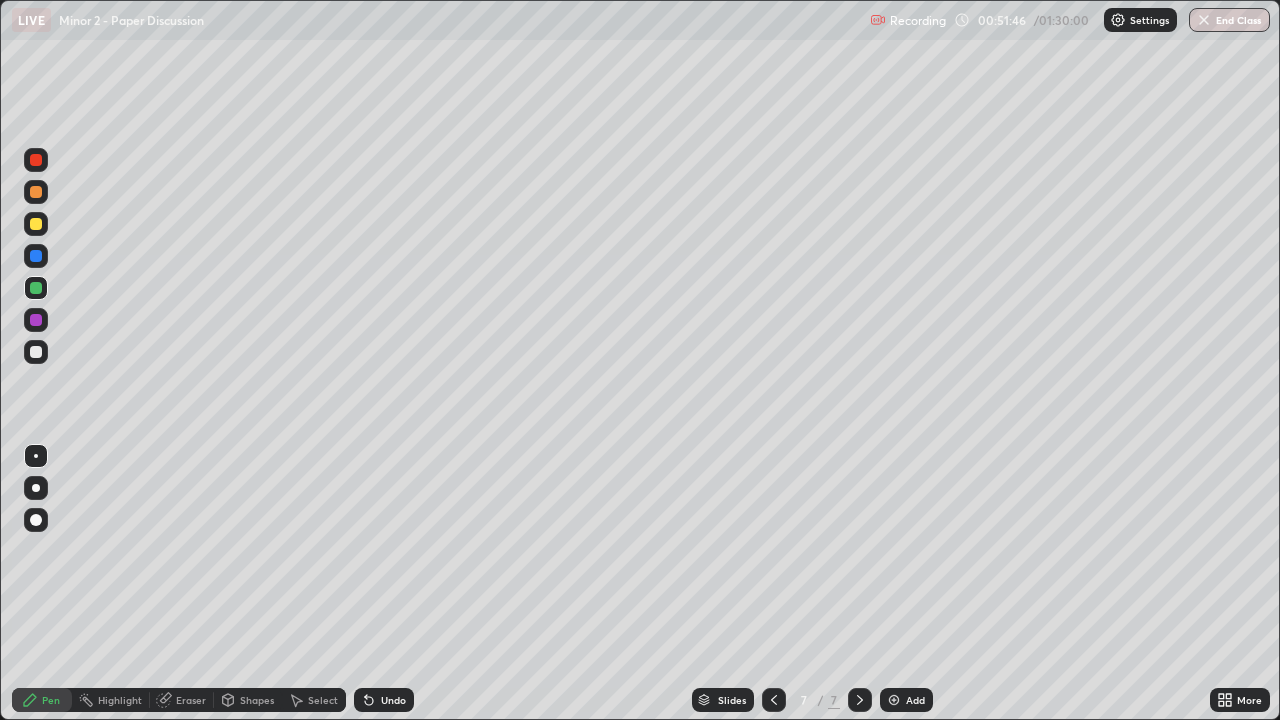 click at bounding box center (36, 352) 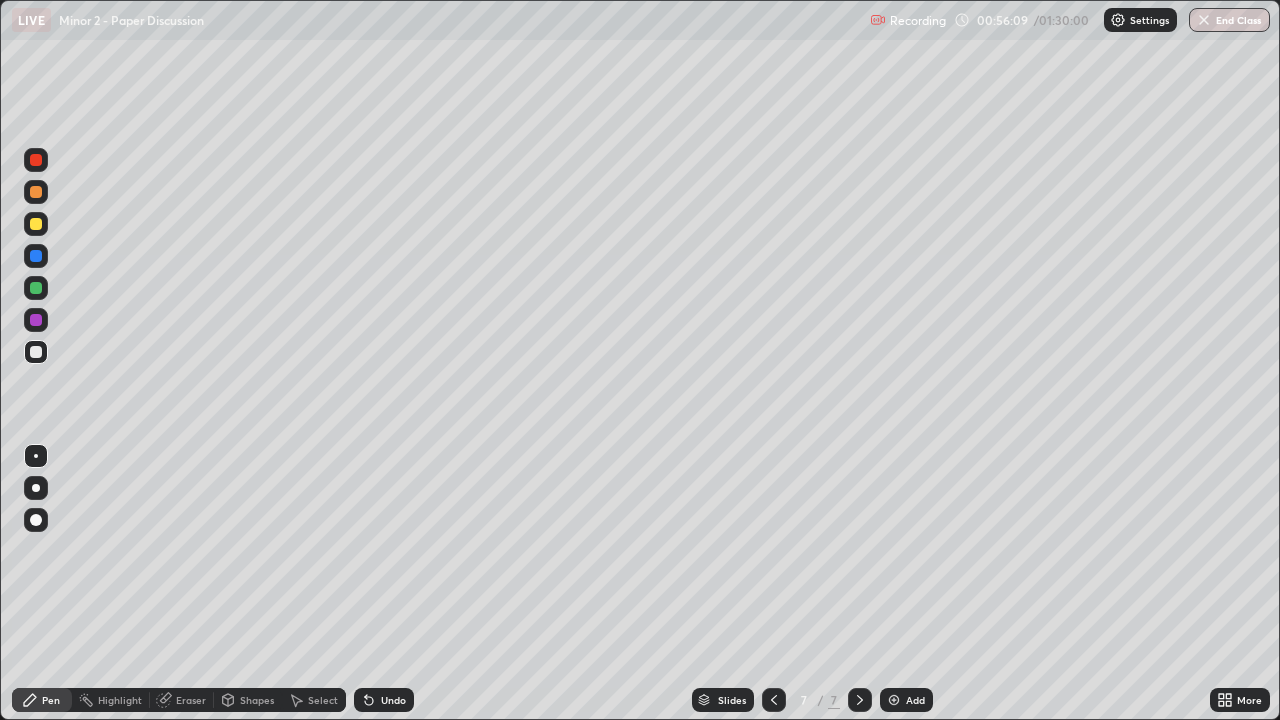 click at bounding box center (36, 224) 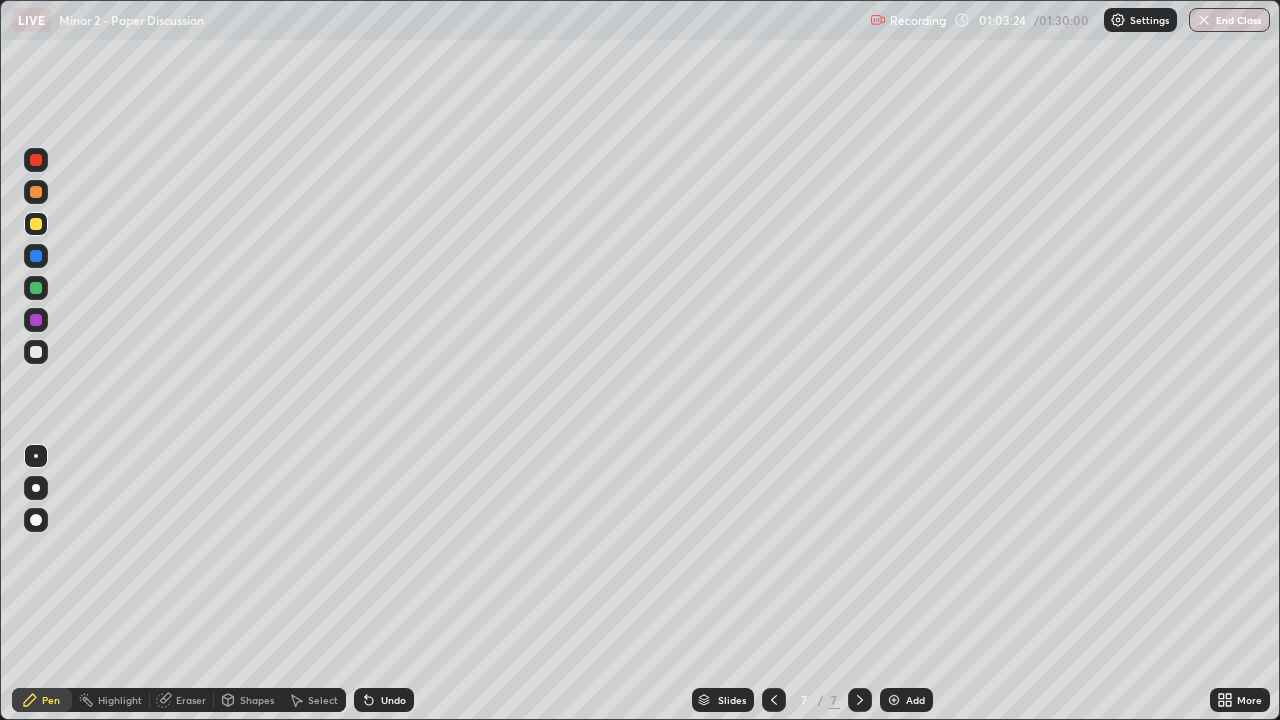 click on "Undo" at bounding box center (393, 700) 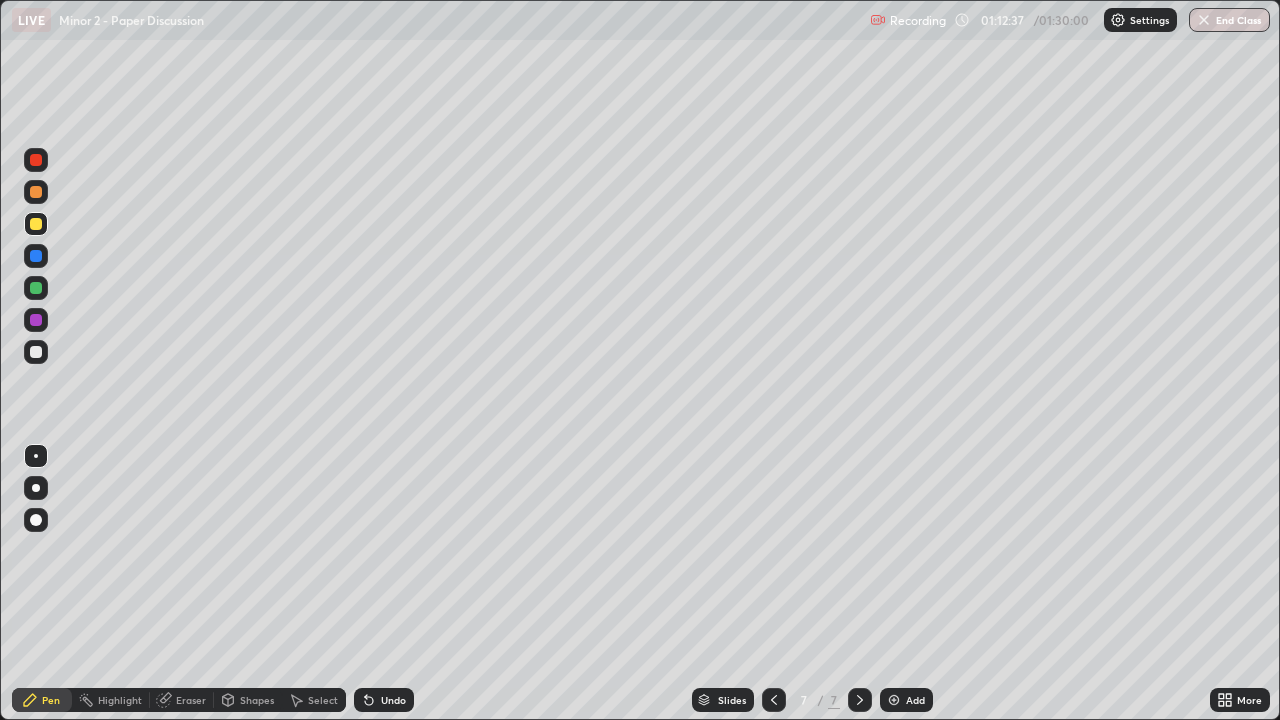 click on "Add" at bounding box center (915, 700) 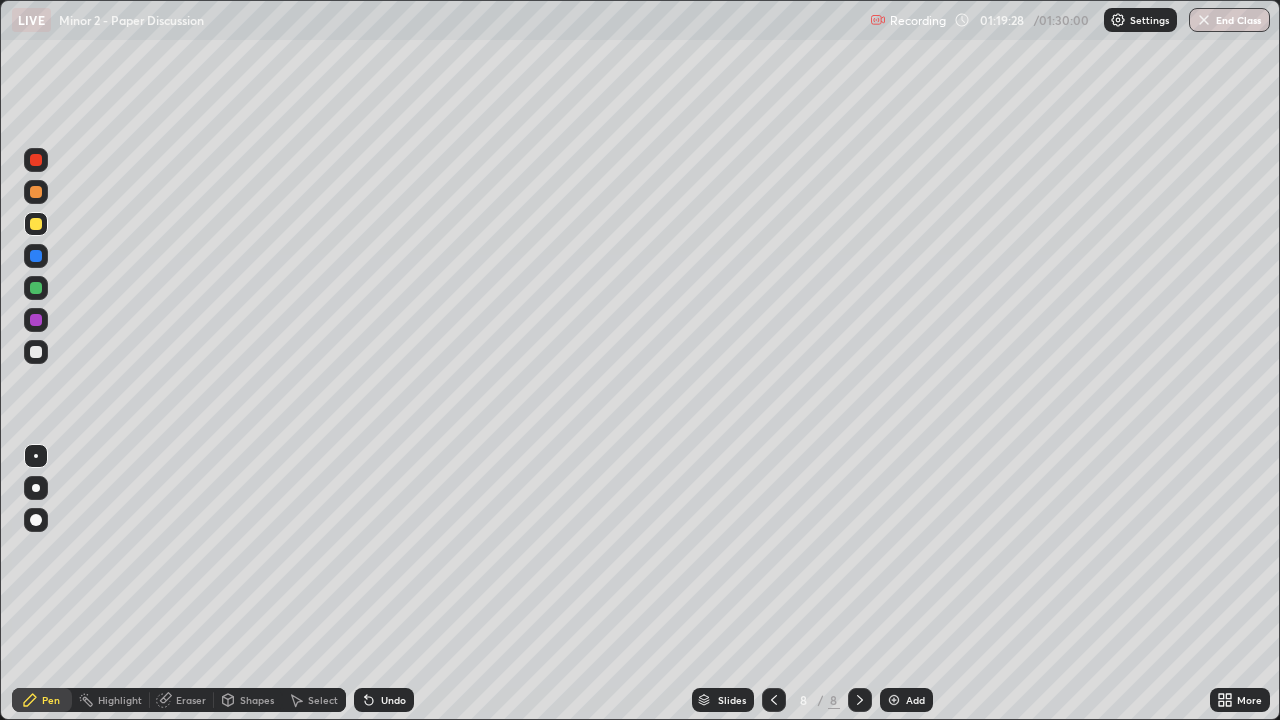 click on "Eraser" at bounding box center [191, 700] 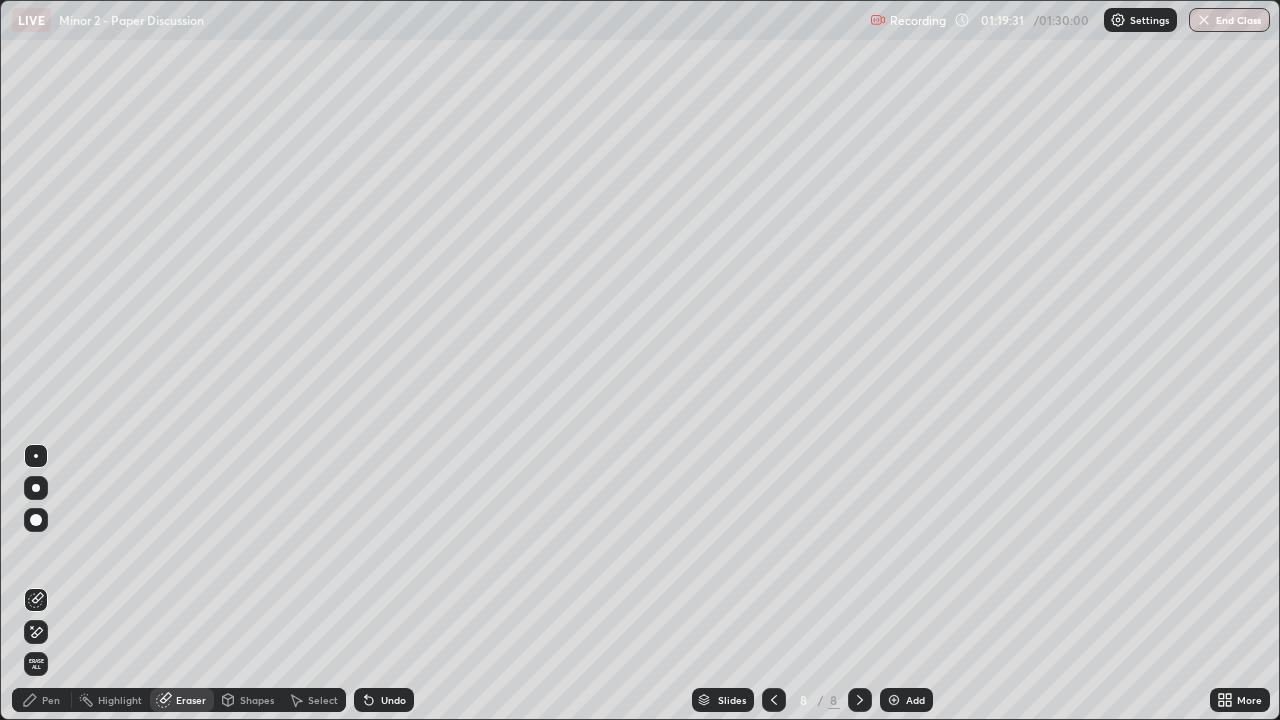 click on "Pen" at bounding box center (51, 700) 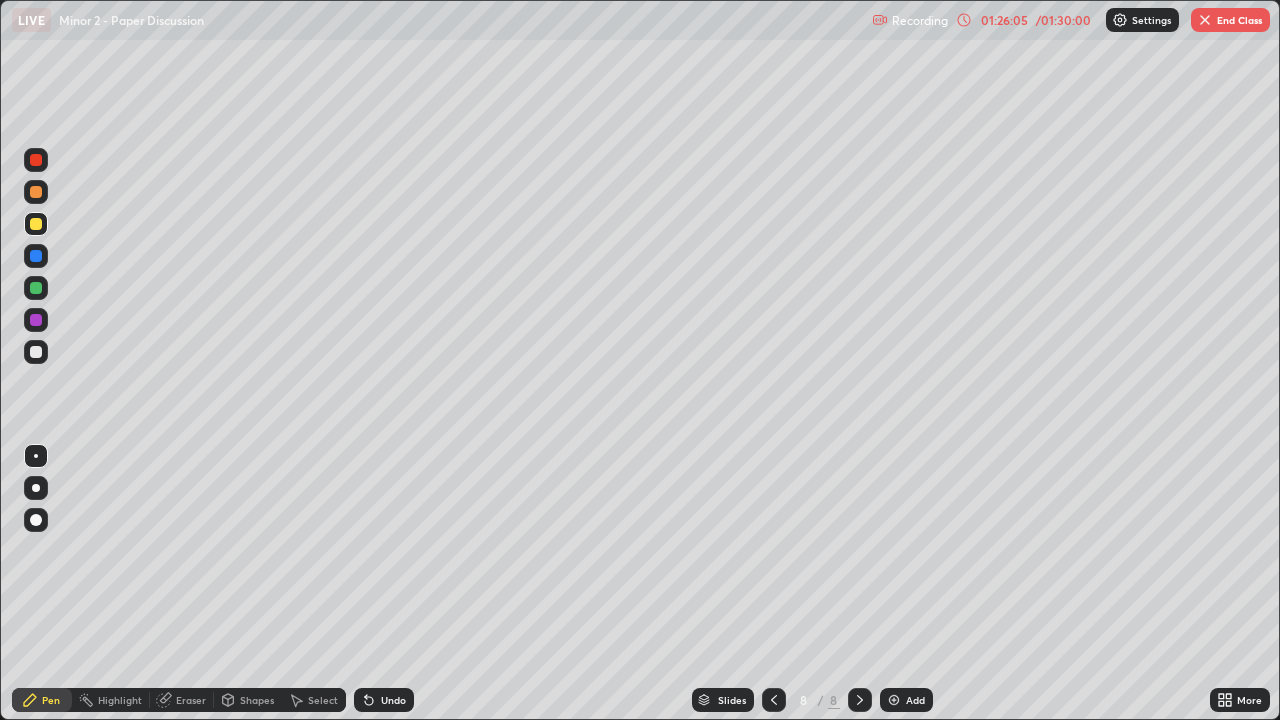 click on "End Class" at bounding box center (1230, 20) 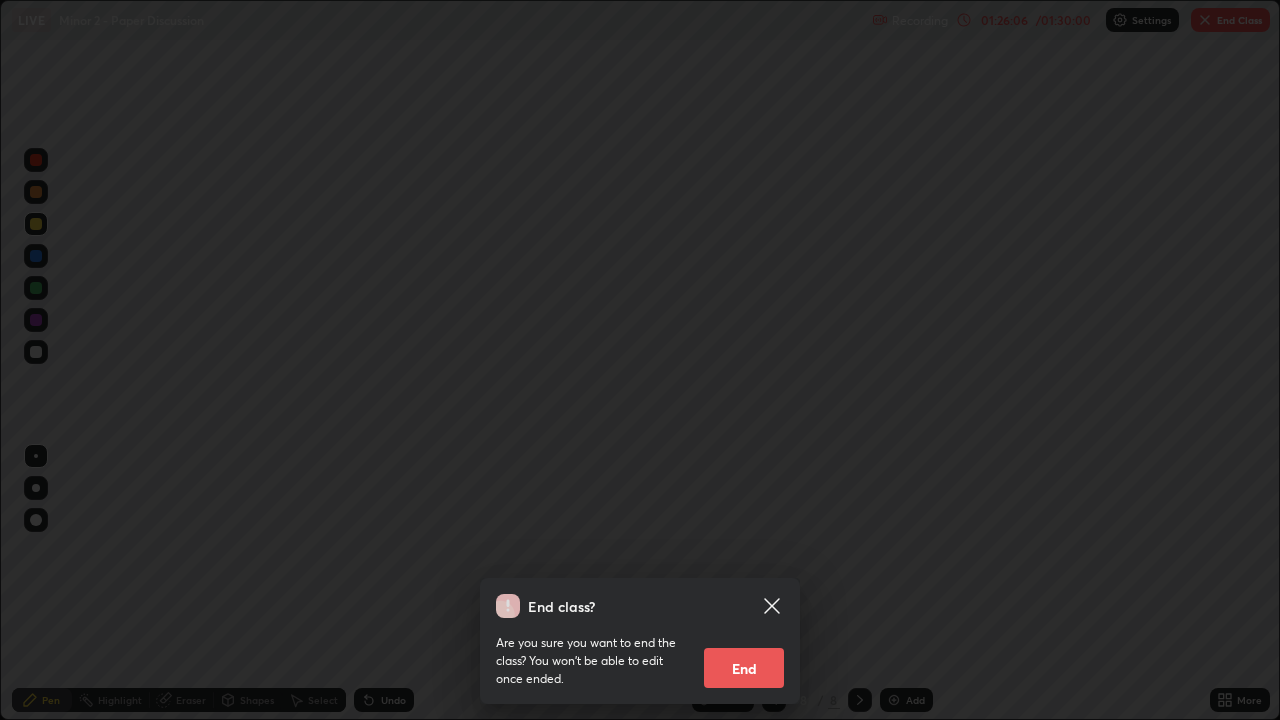 click on "End" at bounding box center (744, 668) 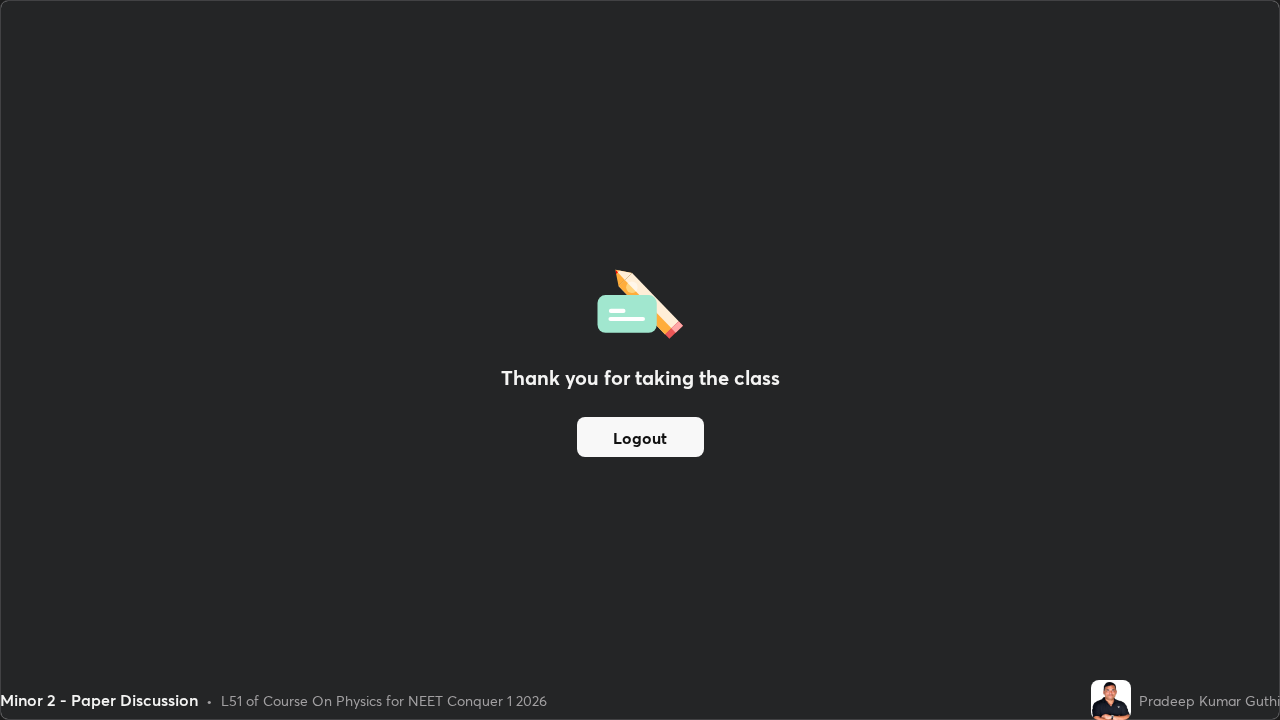 click on "Logout" at bounding box center (640, 437) 